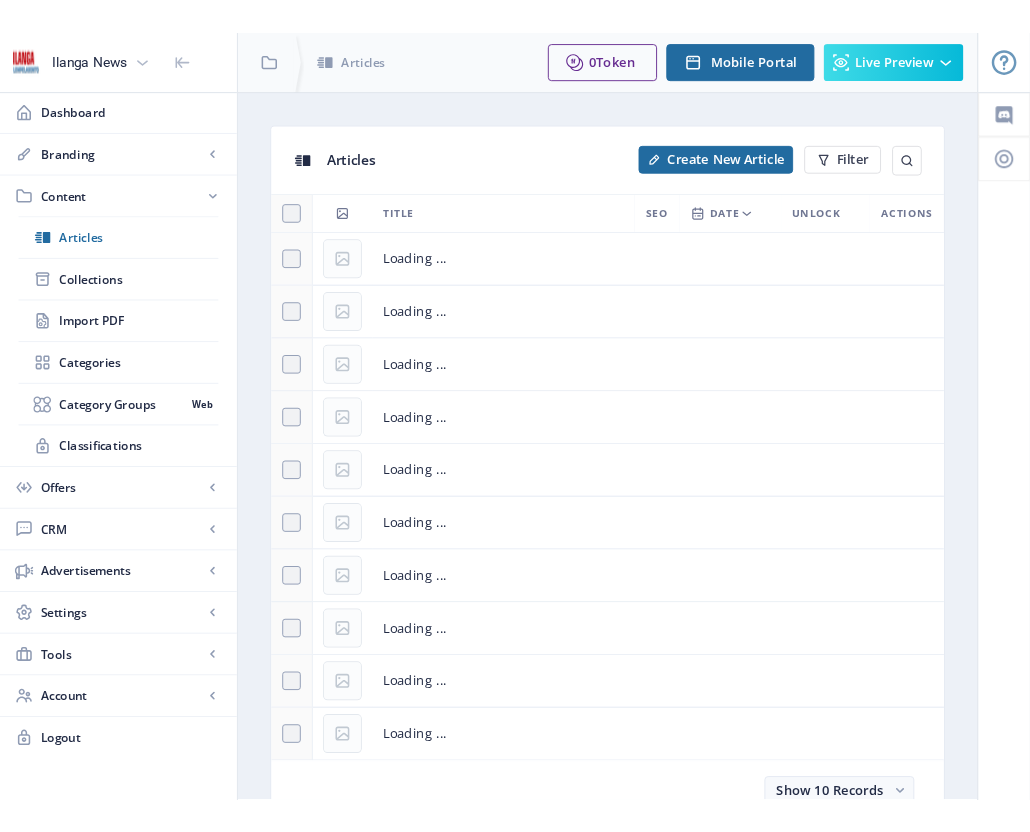 scroll, scrollTop: 0, scrollLeft: 0, axis: both 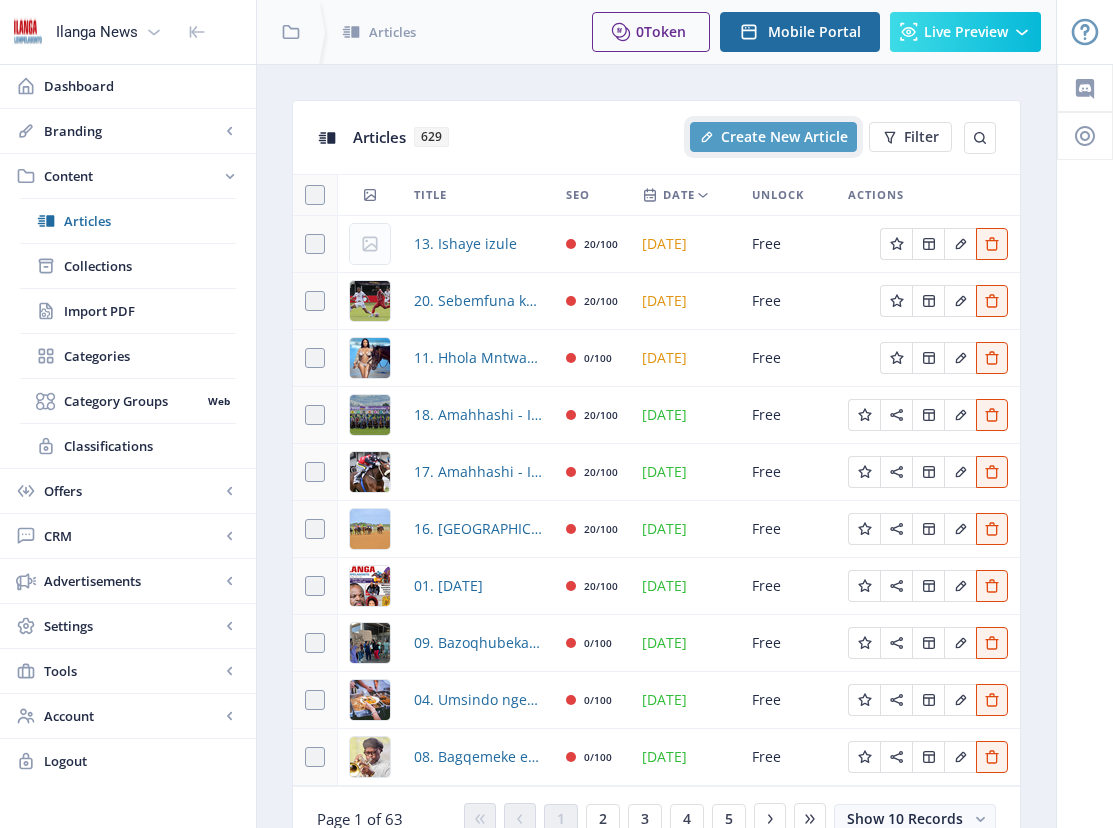 click on "Create New Article" 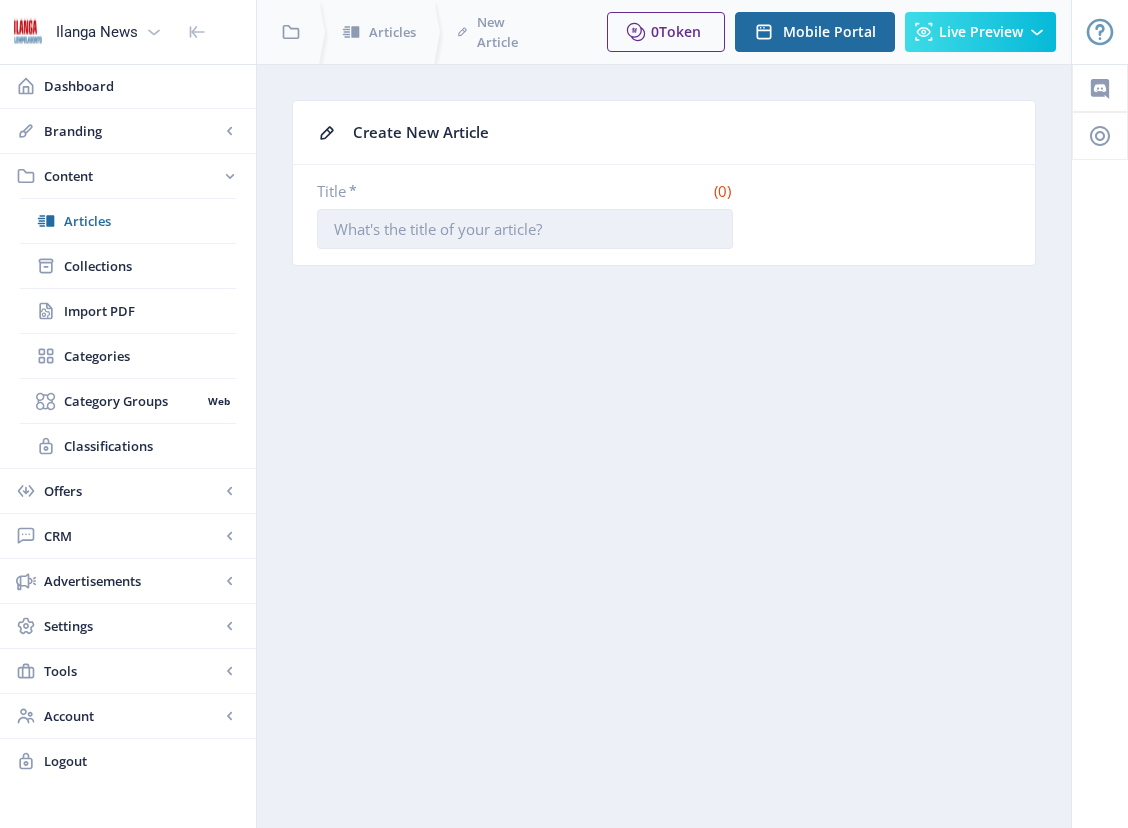 click on "Title   *" at bounding box center (525, 229) 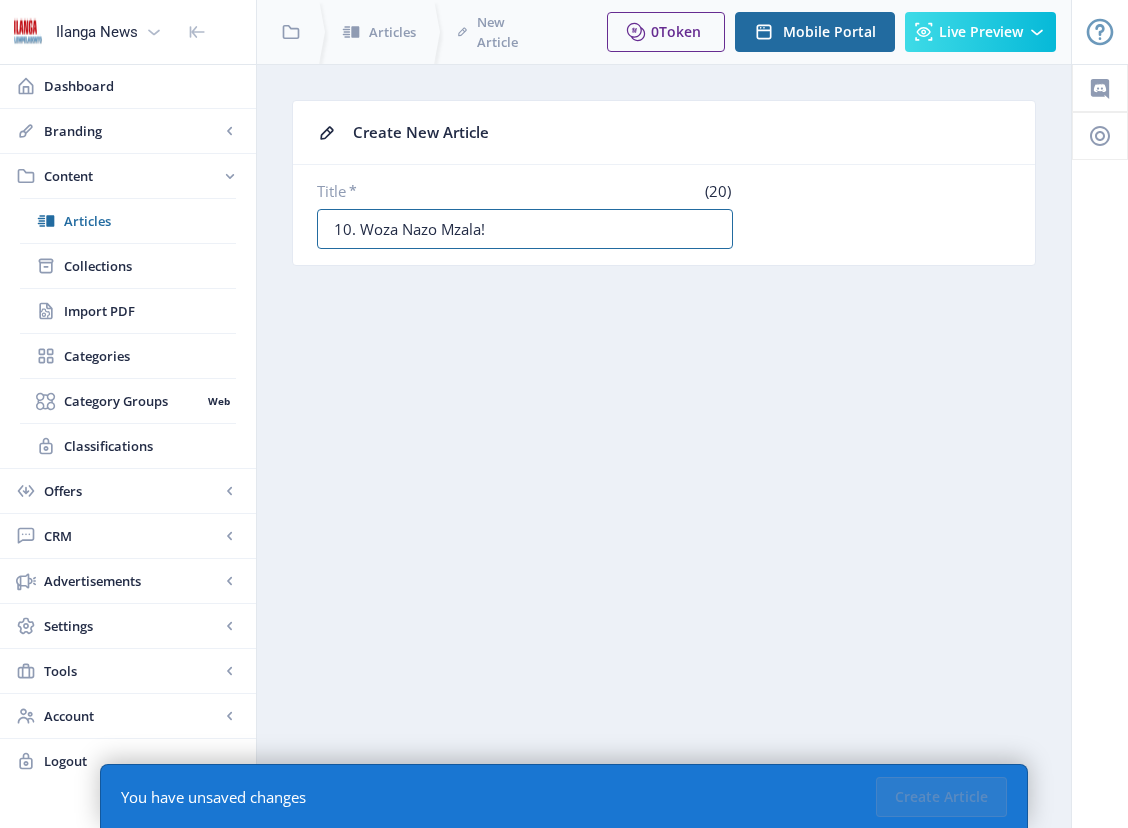 type on "10. Woza Nazo Mzala" 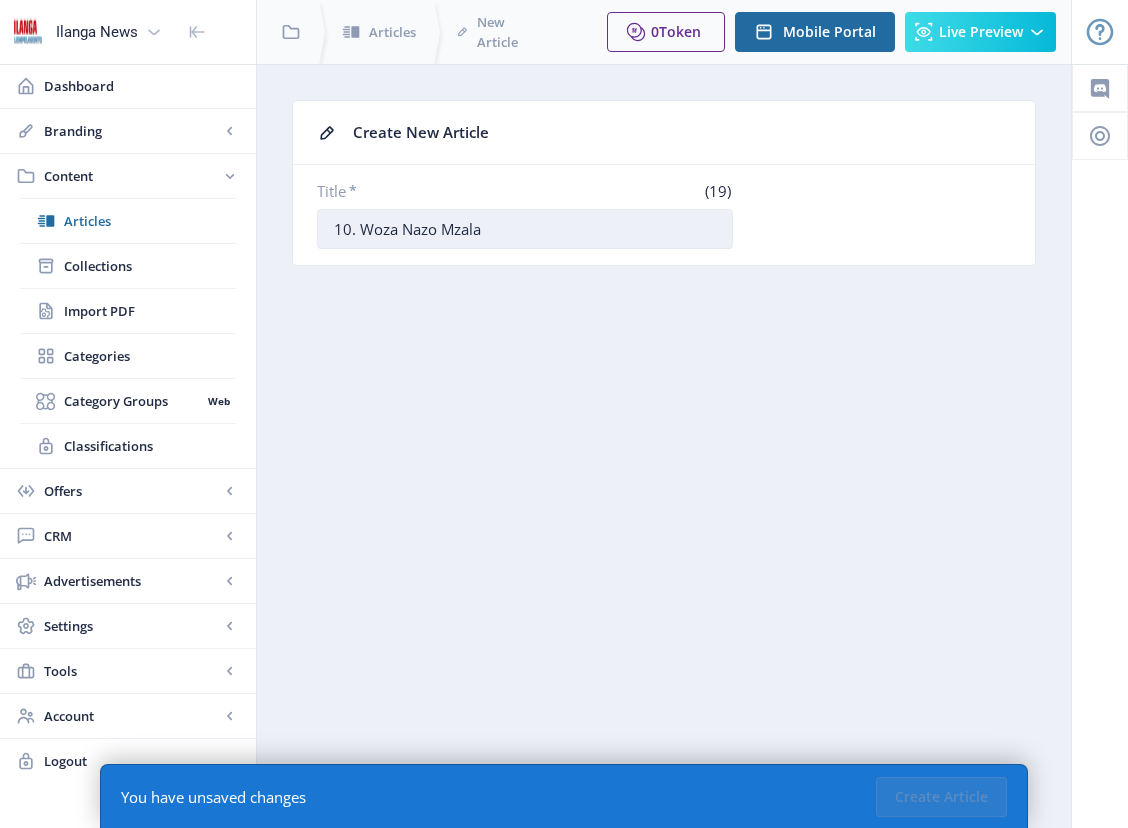 click on "10. Woza Nazo Mzala" at bounding box center [525, 229] 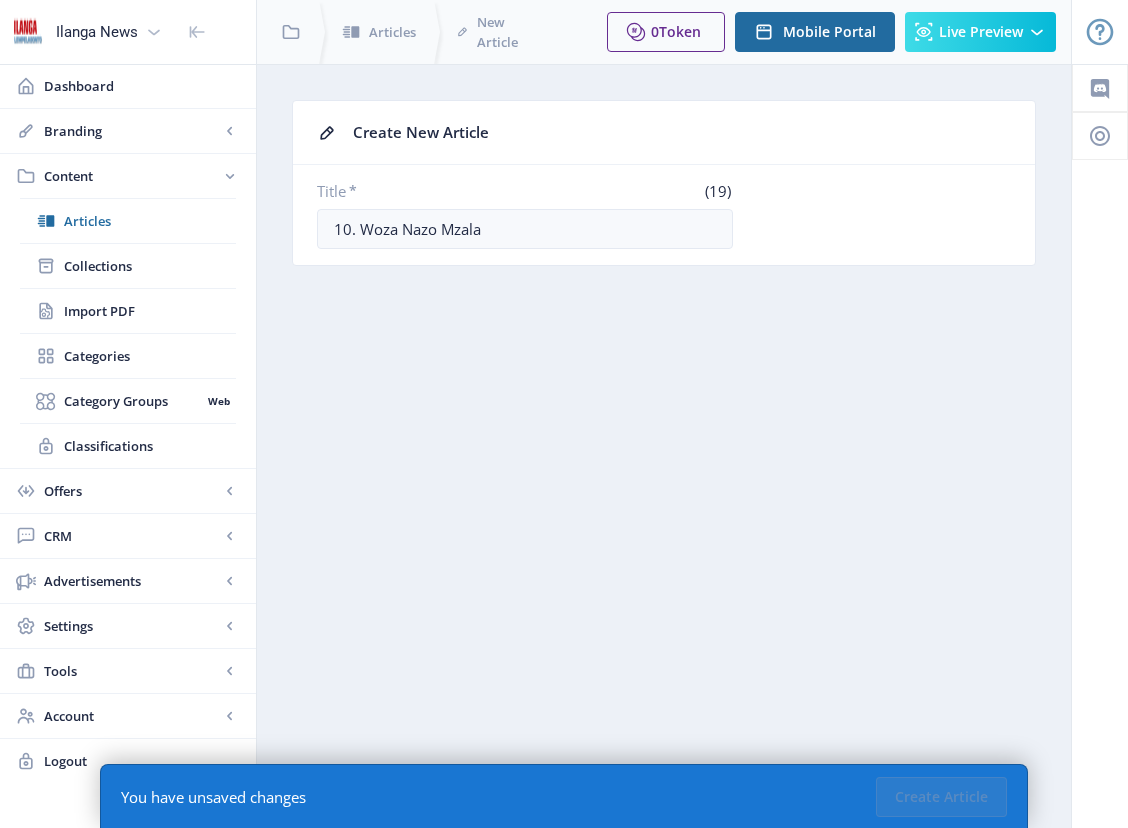click on "Create New Article  Title   *   (19)  10. Woza Nazo Mzala You have unsaved changes Create Article" at bounding box center [664, 446] 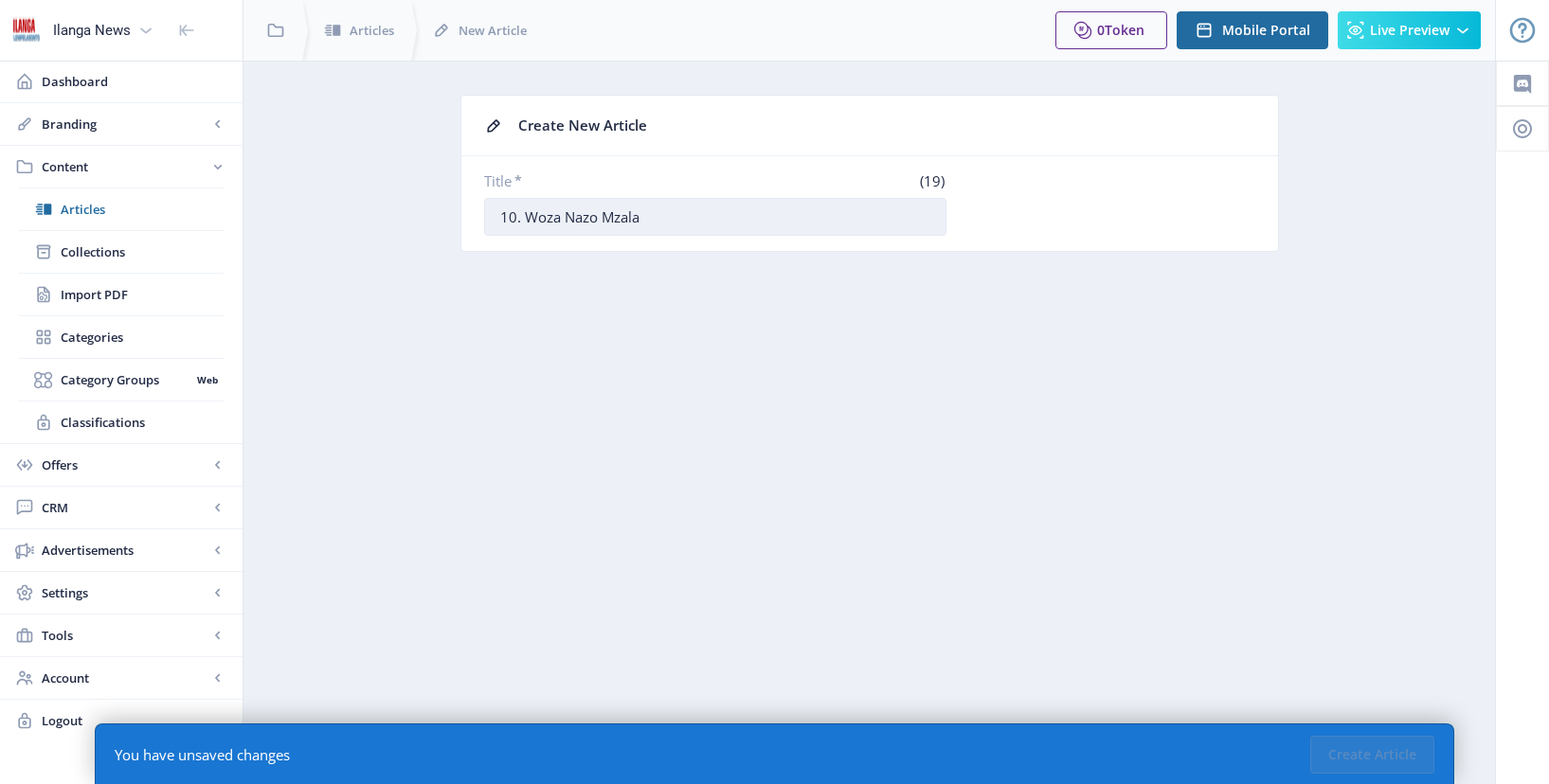 click on "10. Woza Nazo Mzala" at bounding box center (715, 217) 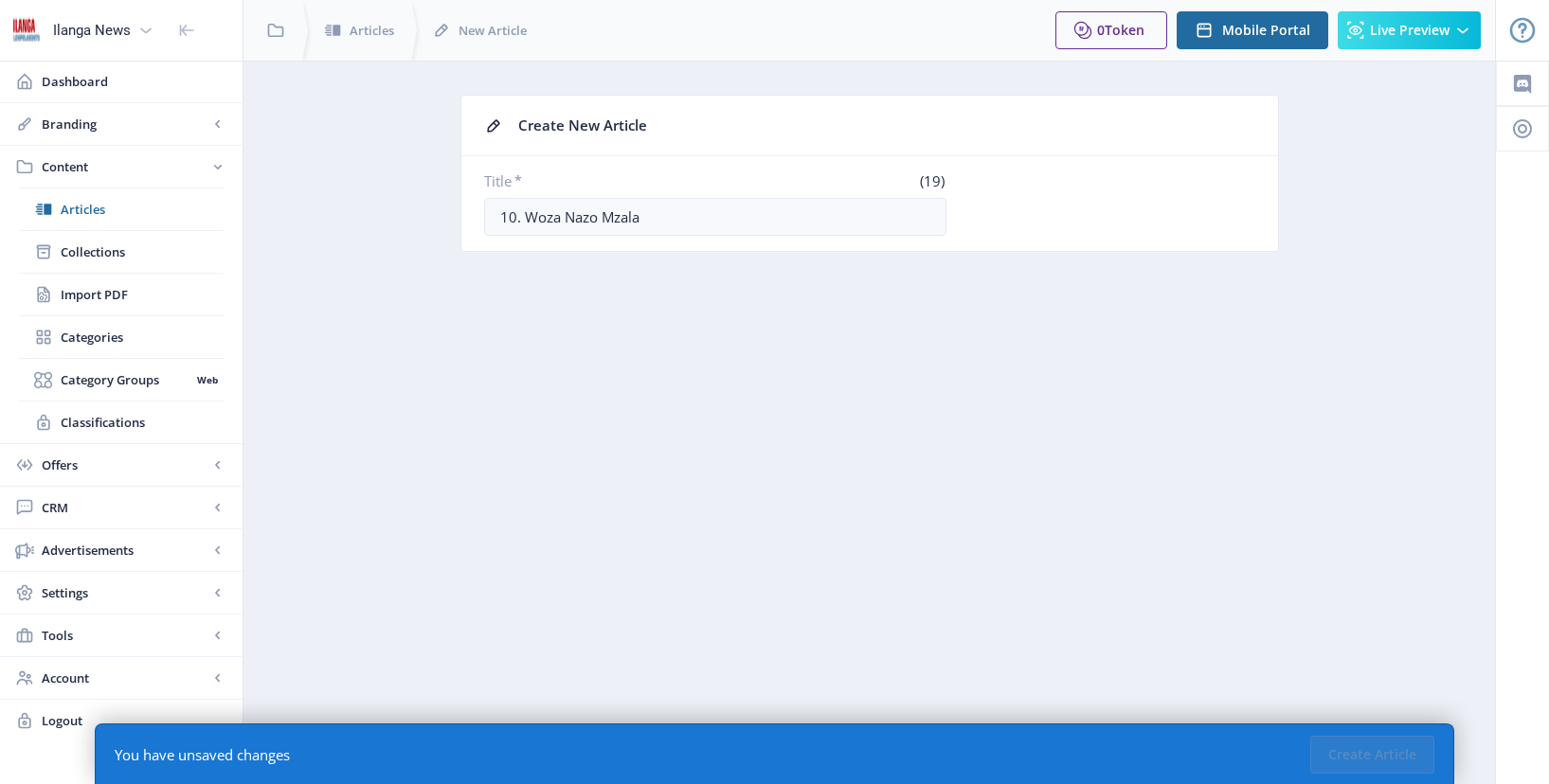 click on "Create New Article  Title   *   (19)  10. Woza Nazo Mzala You have unsaved changes Create Article" at bounding box center (869, 422) 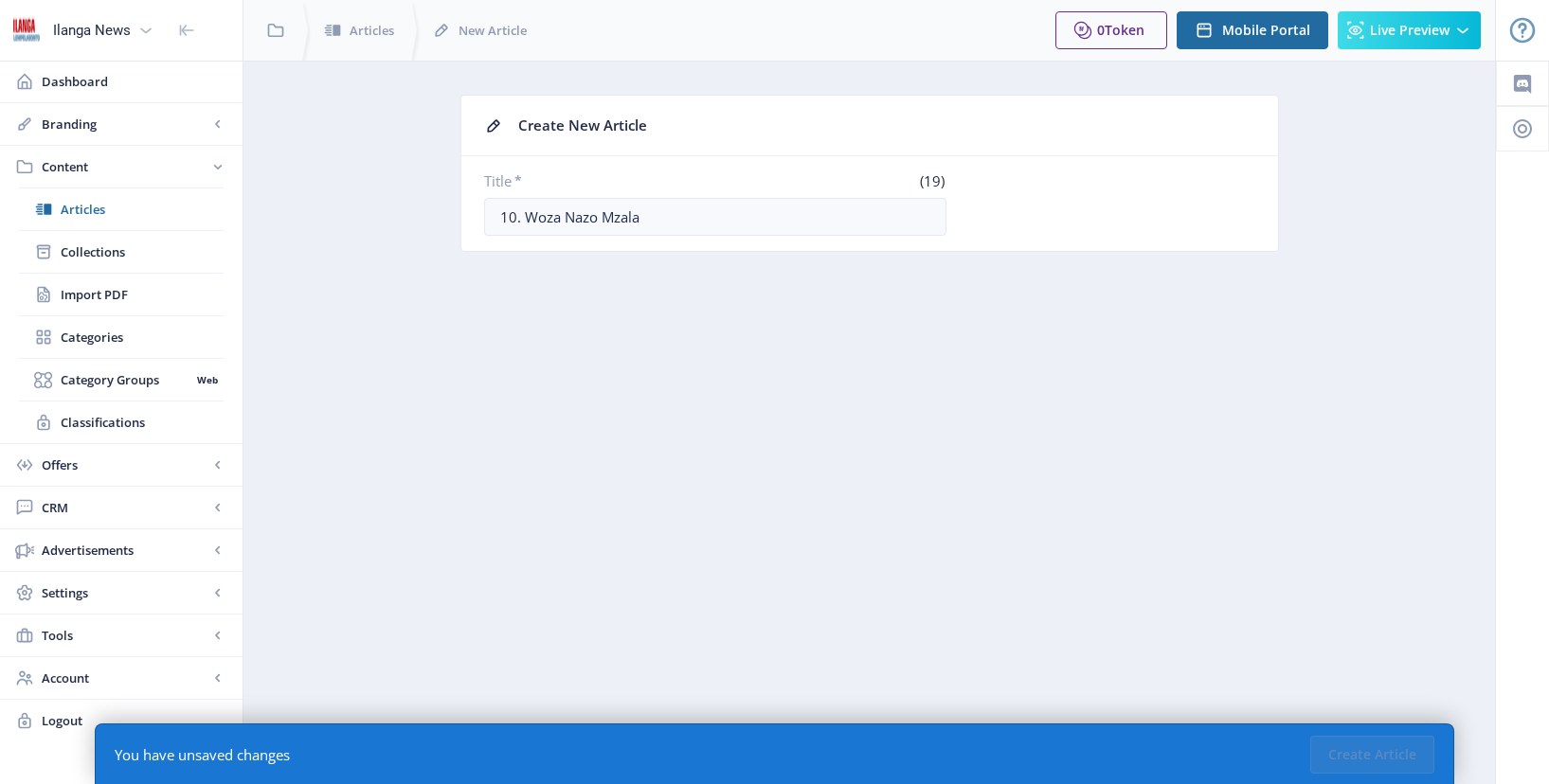 click on "Title   *   (19)  10. Woza Nazo Mzala" 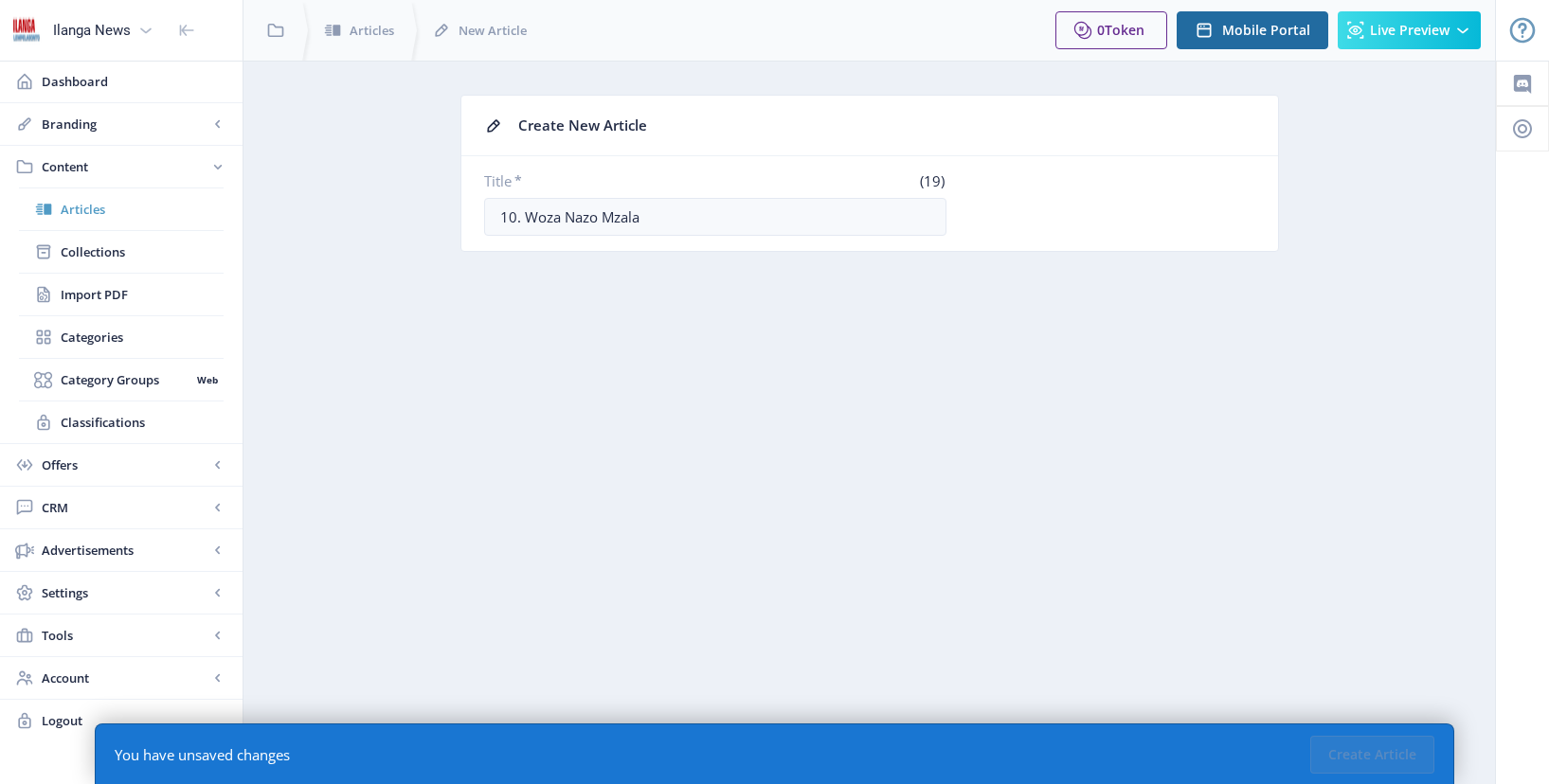 click on "Articles" at bounding box center [142, 209] 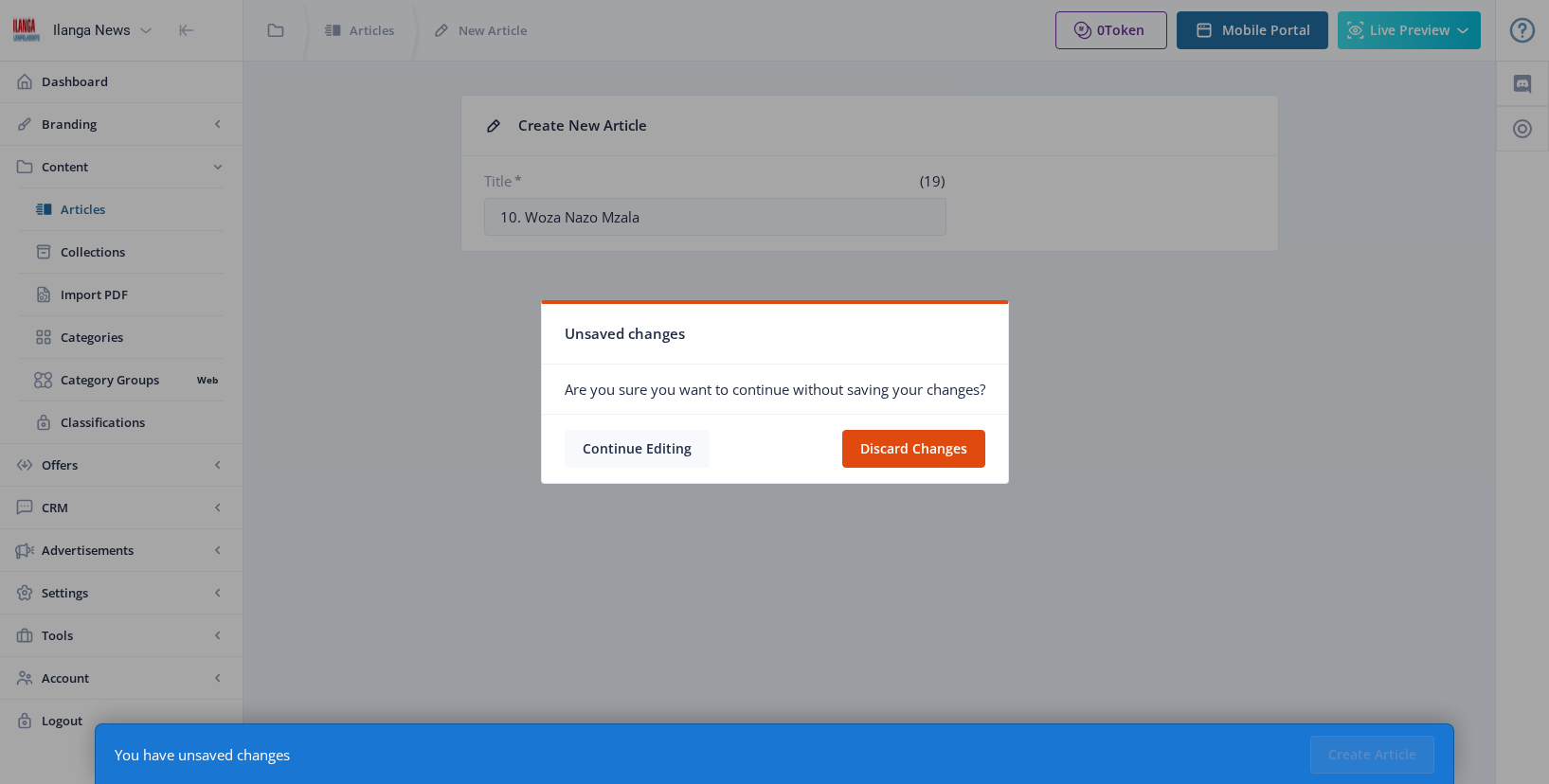 click on "Continue Editing" 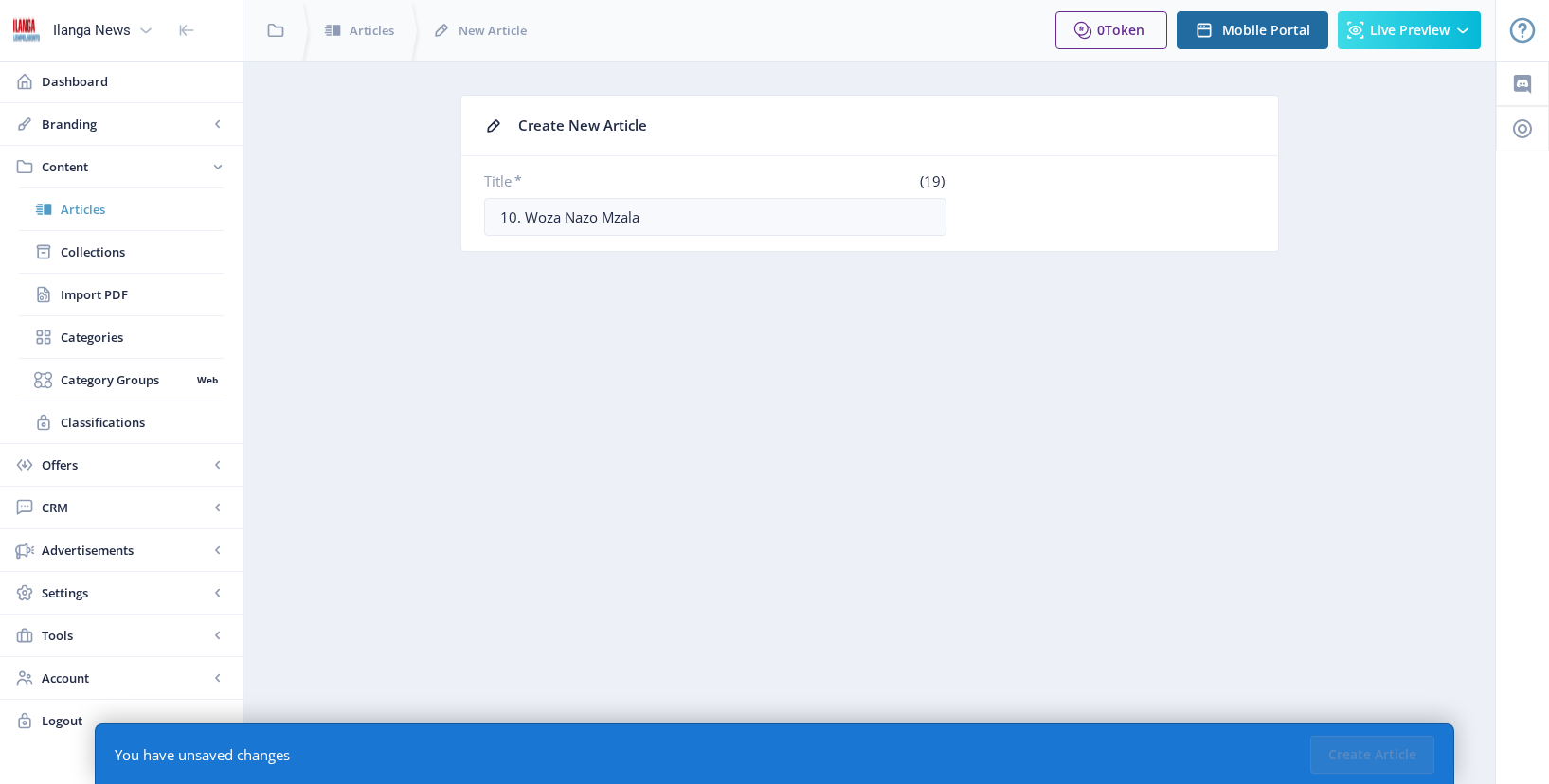 click on "Articles" at bounding box center (142, 209) 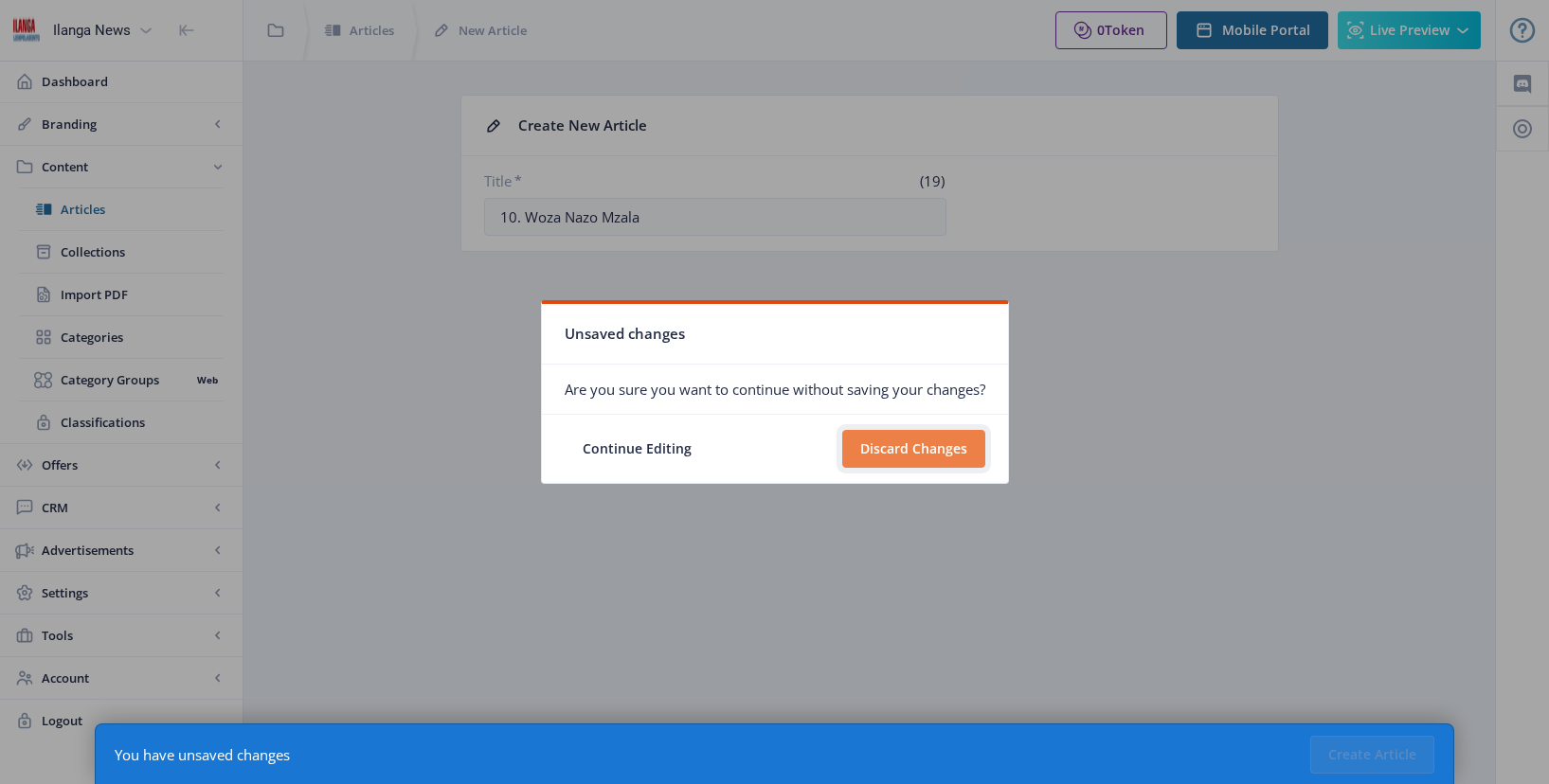 click on "Discard Changes" 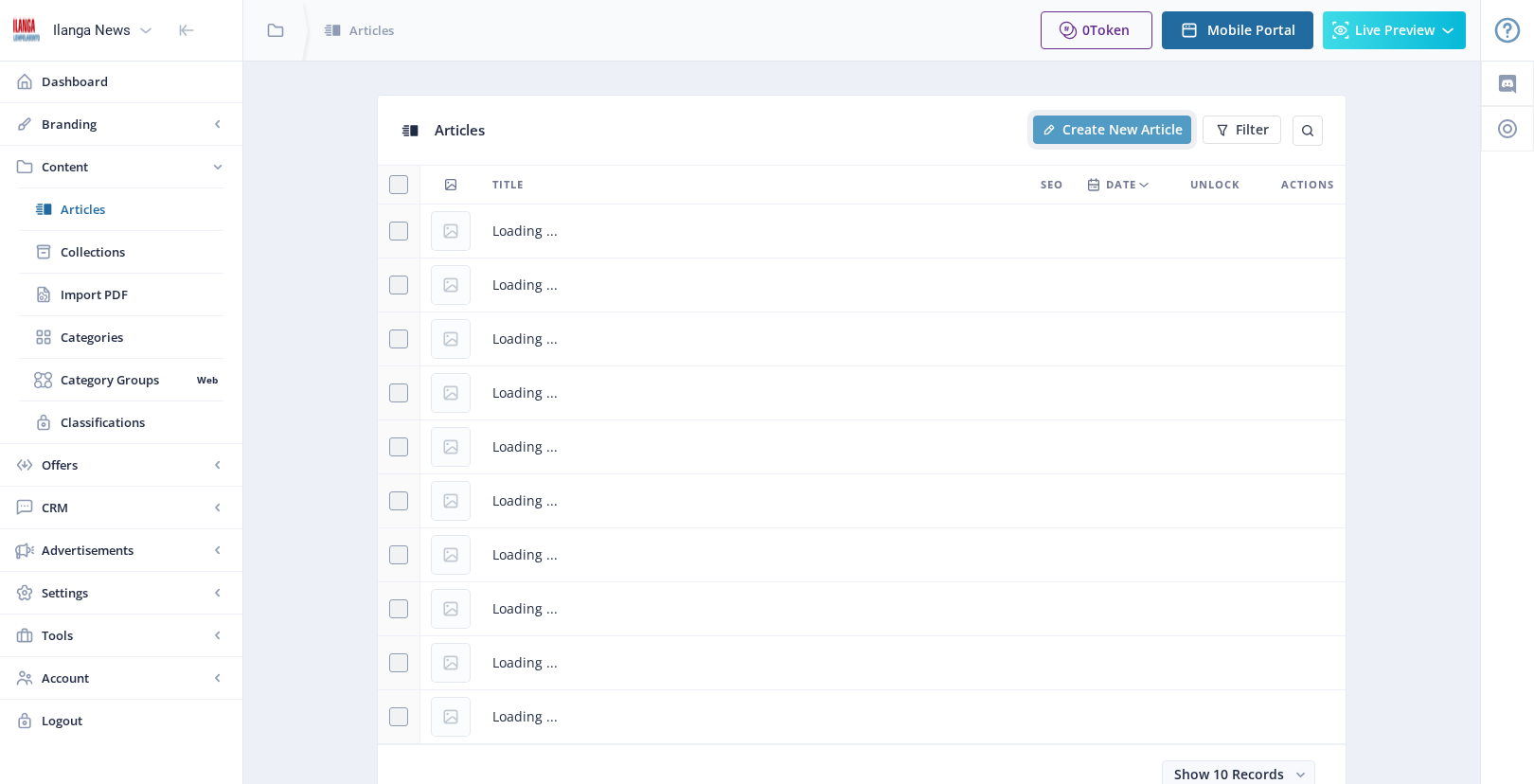 click on "Create New Article" 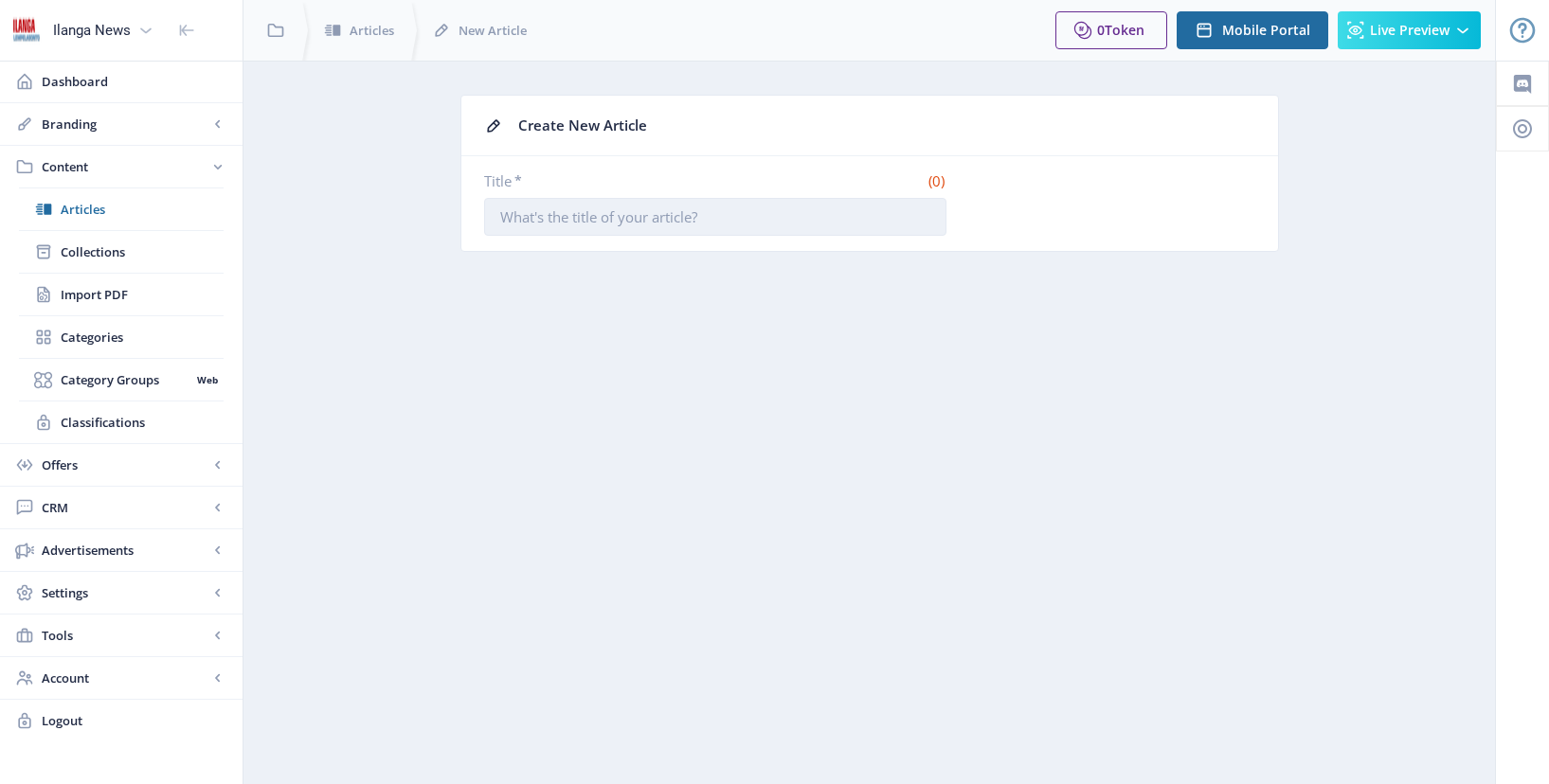 click on "Title   *" at bounding box center (715, 217) 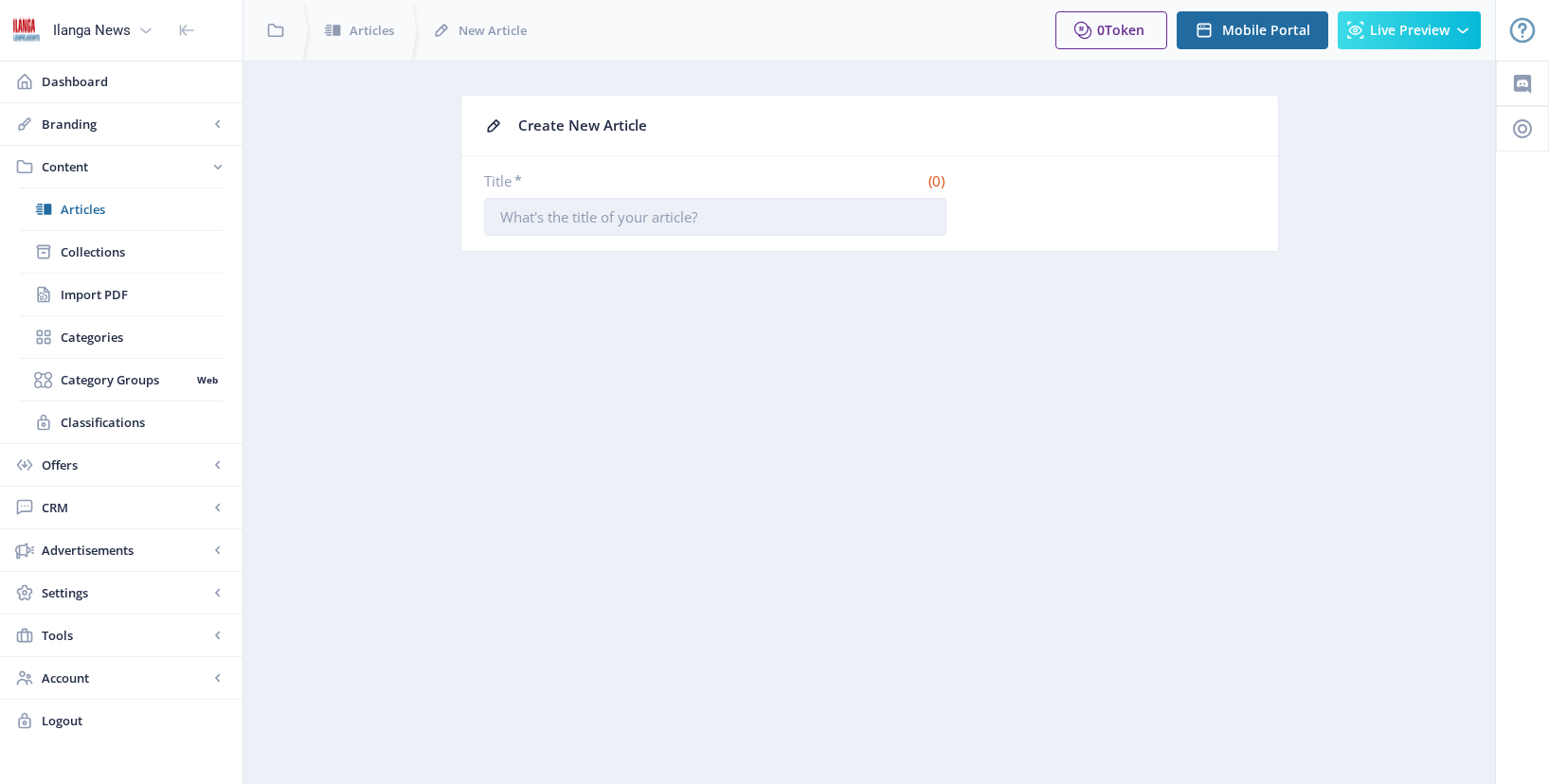 type on "10. Woza Nazo Mzala!" 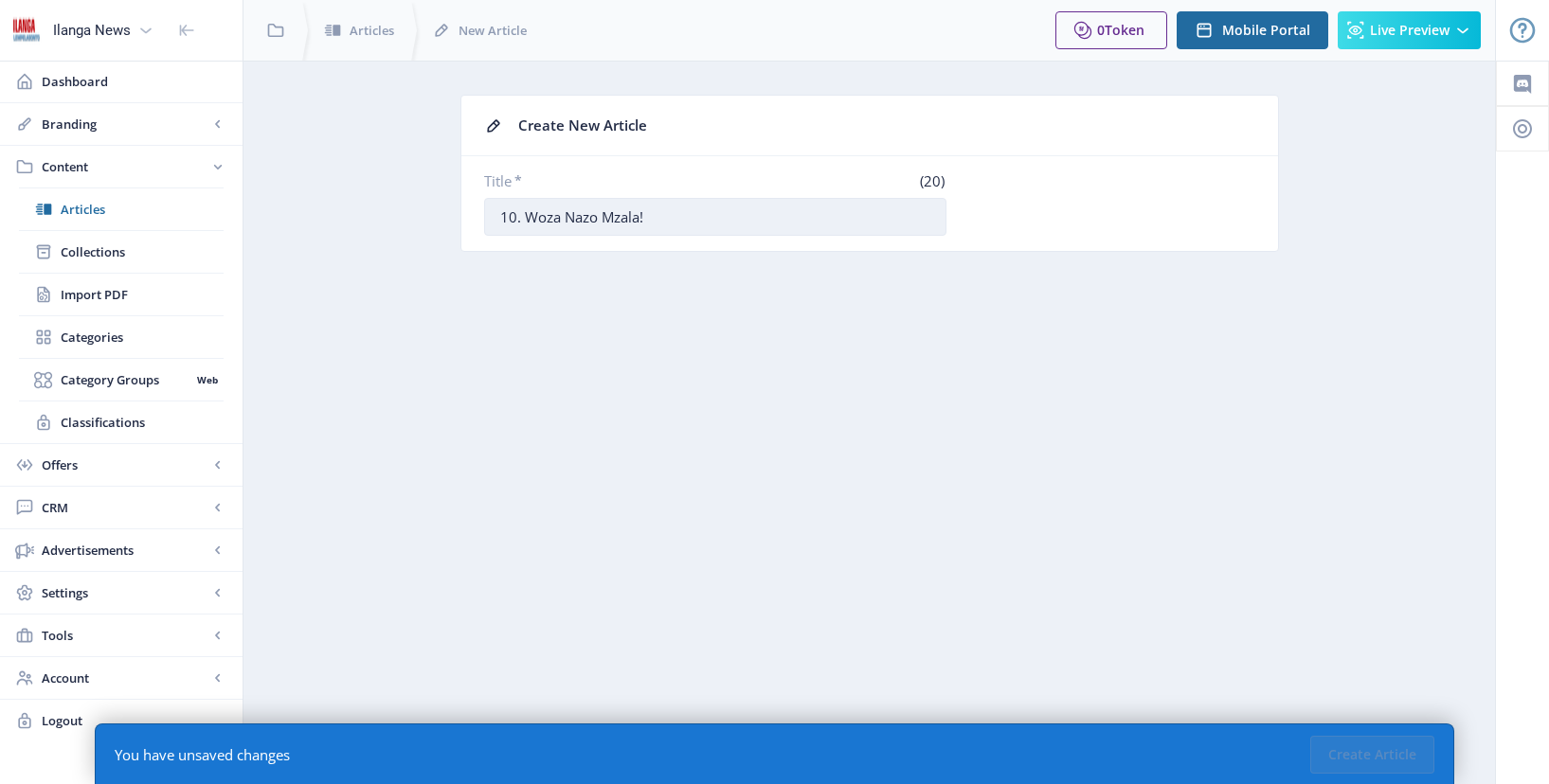 click on "10. Woza Nazo Mzala!" at bounding box center (715, 217) 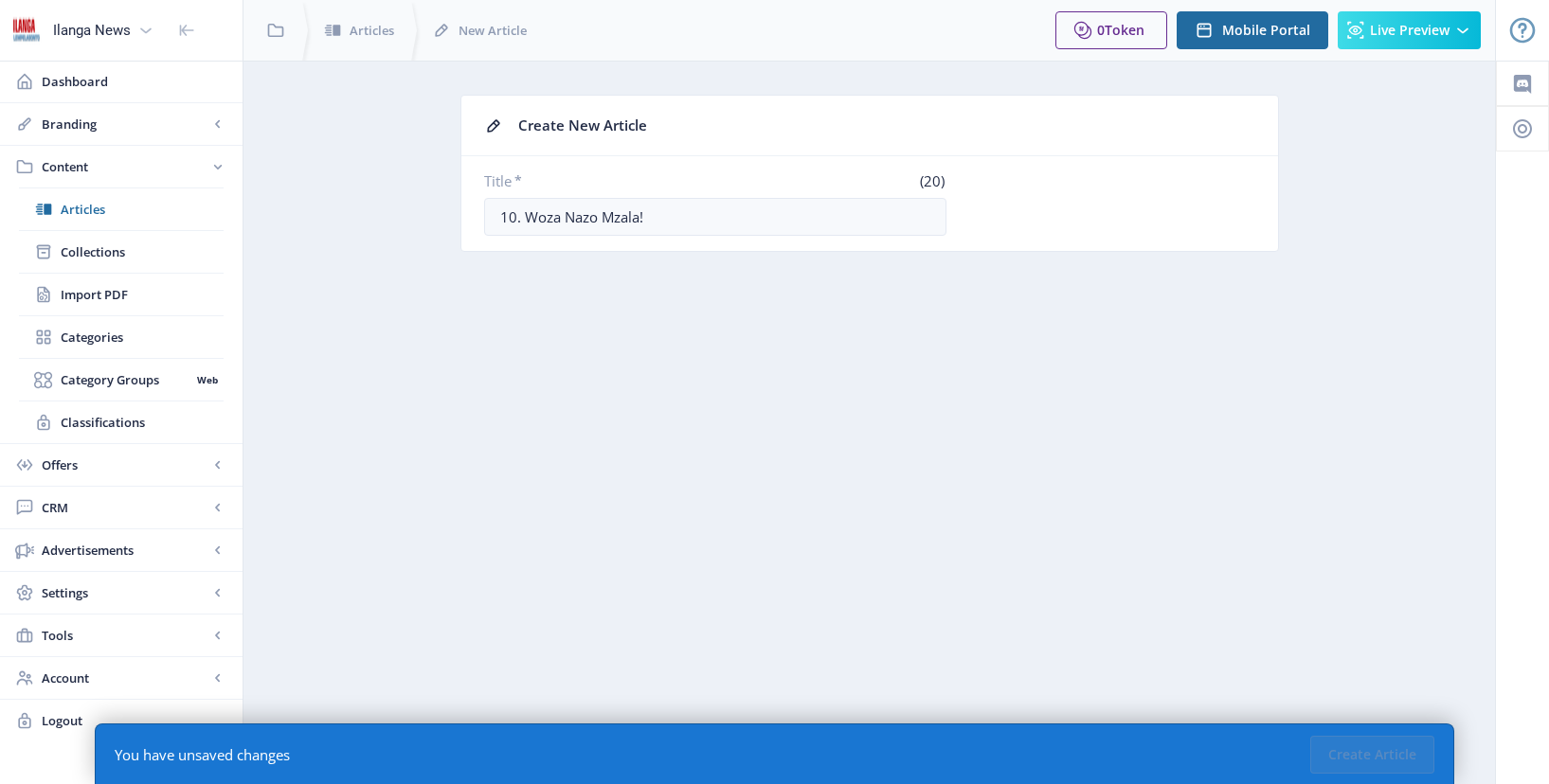 click on "You have unsaved changes" 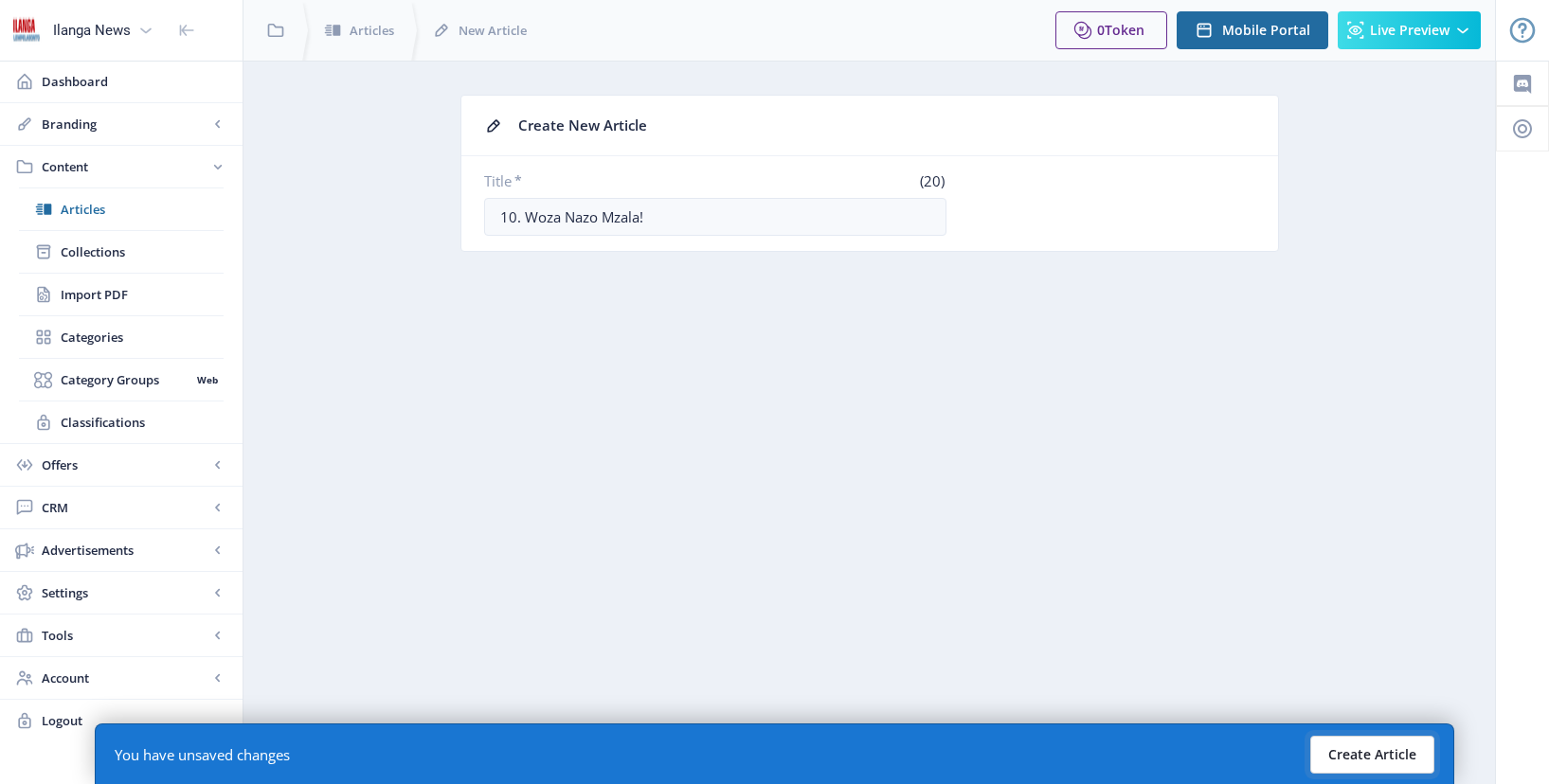 click on "Create Article" 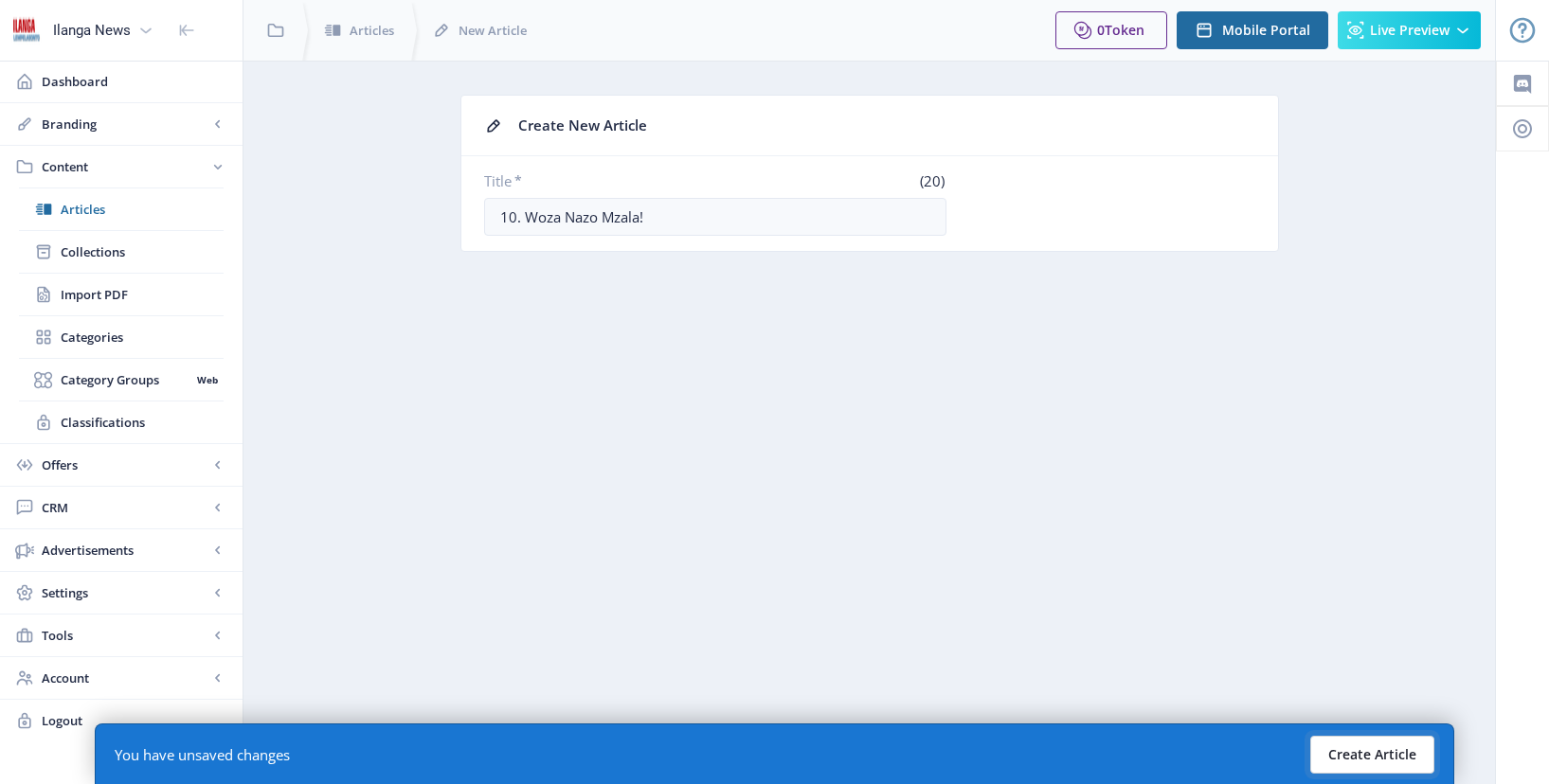 click on "Create Article" 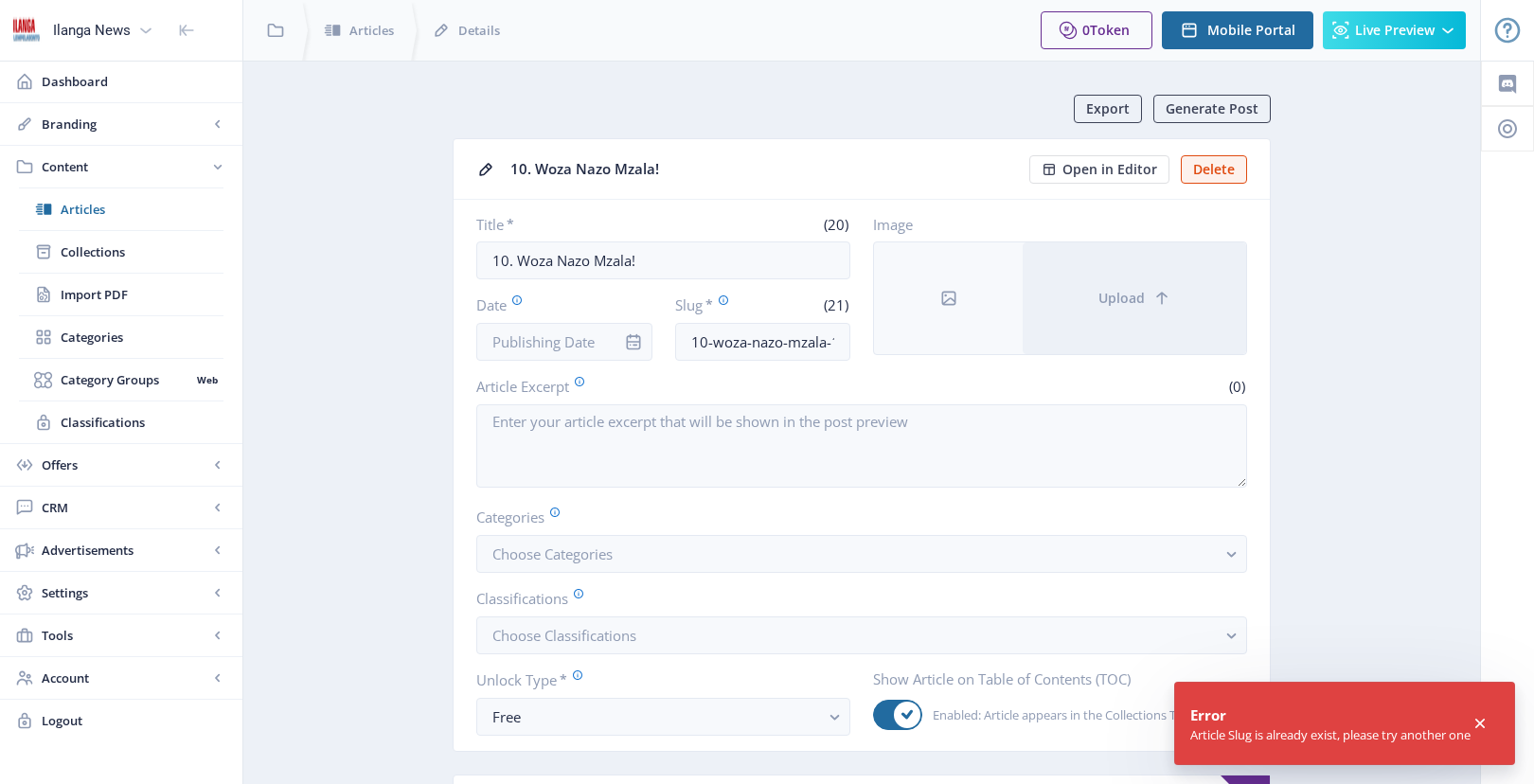 click 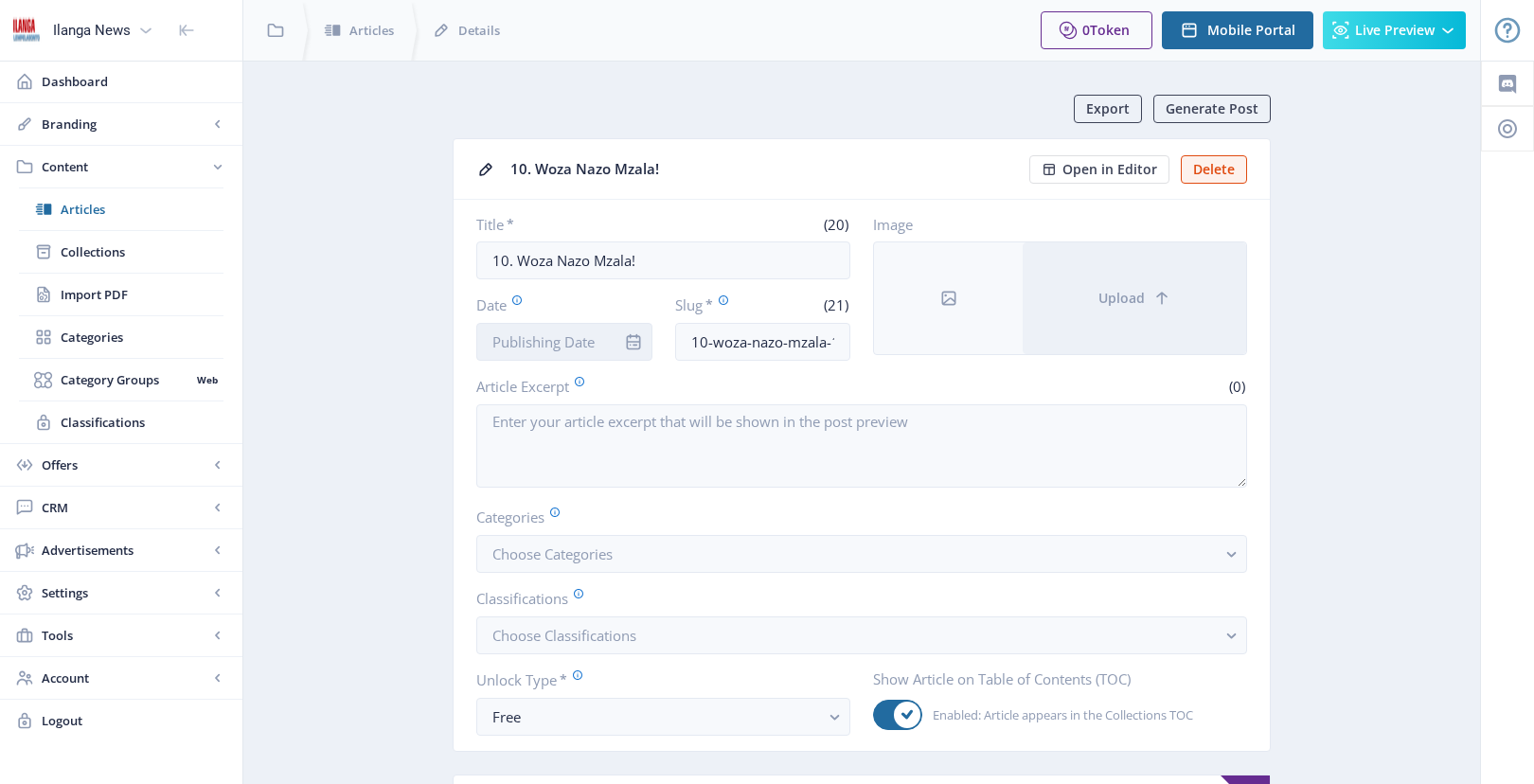 click on "Date" at bounding box center (564, 342) 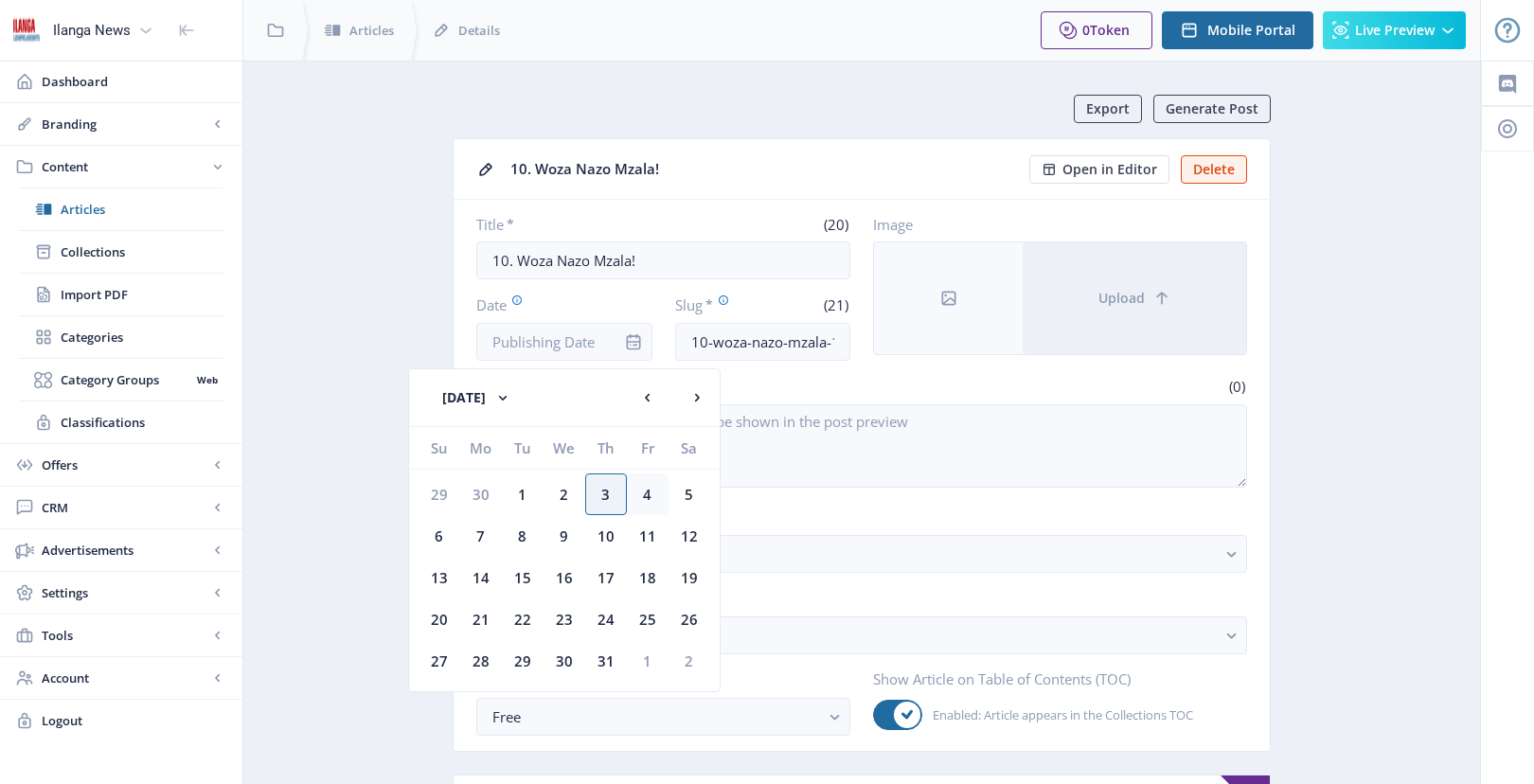 click on "4" 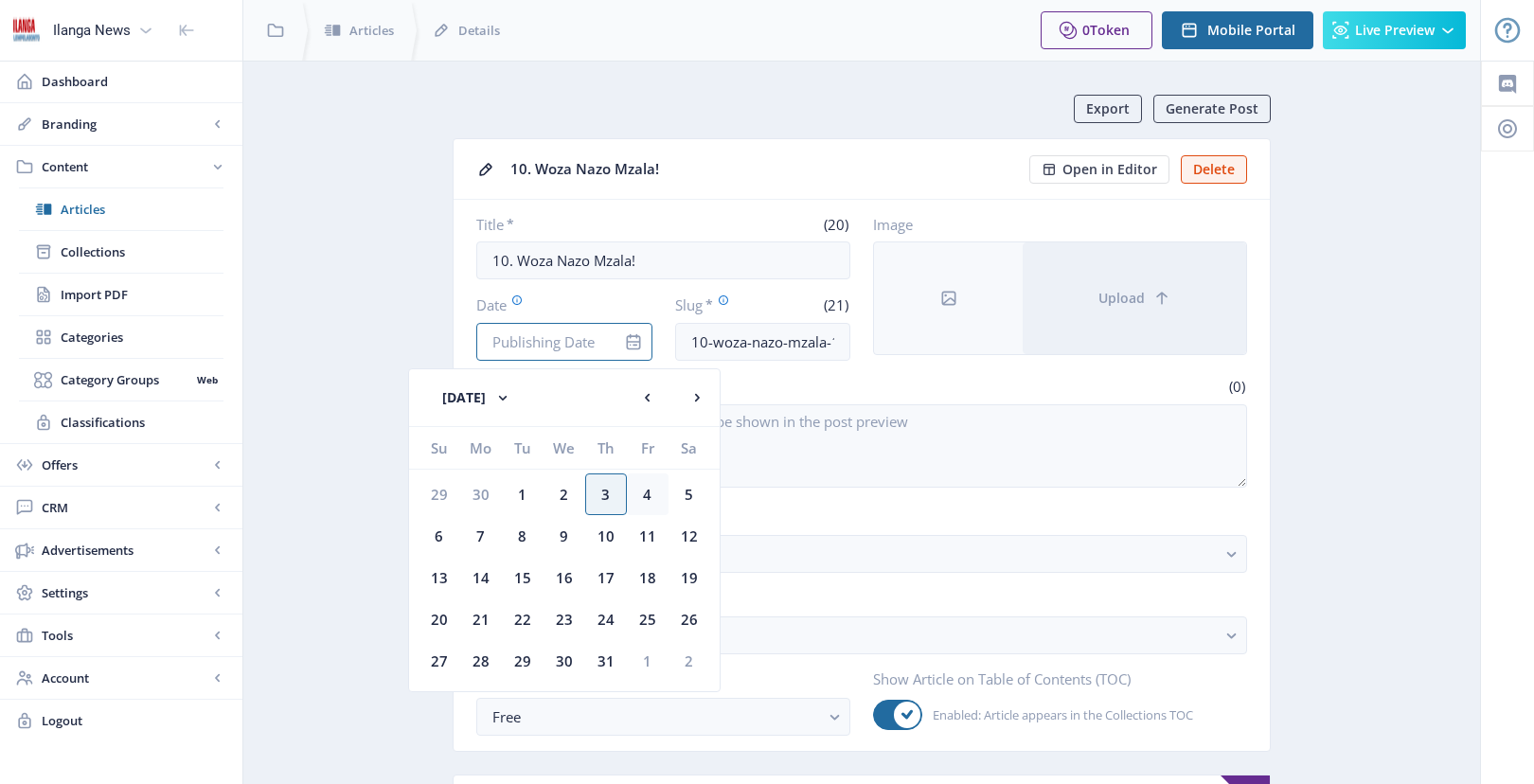 type on "[DATE]" 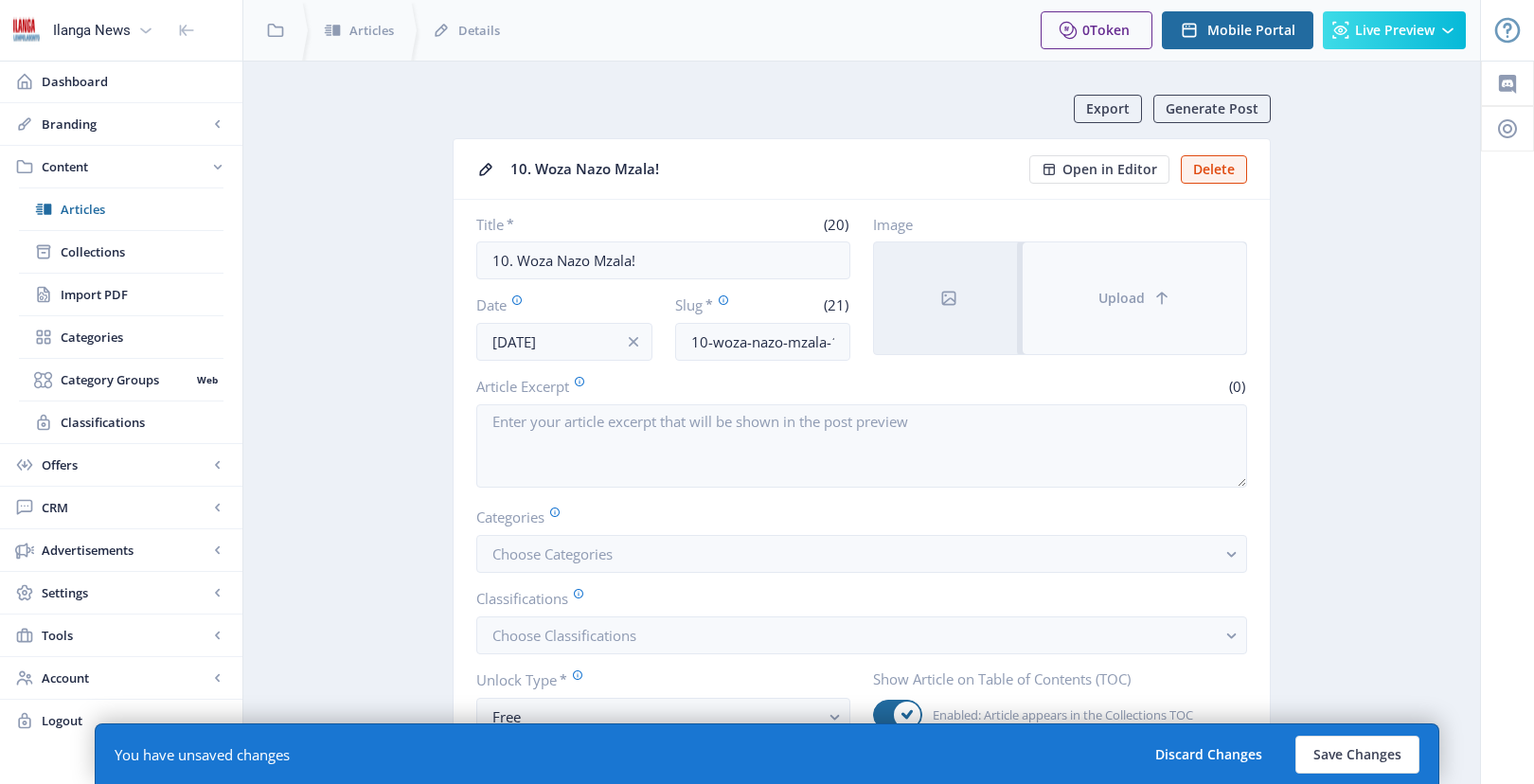 click on "Upload" at bounding box center [1121, 298] 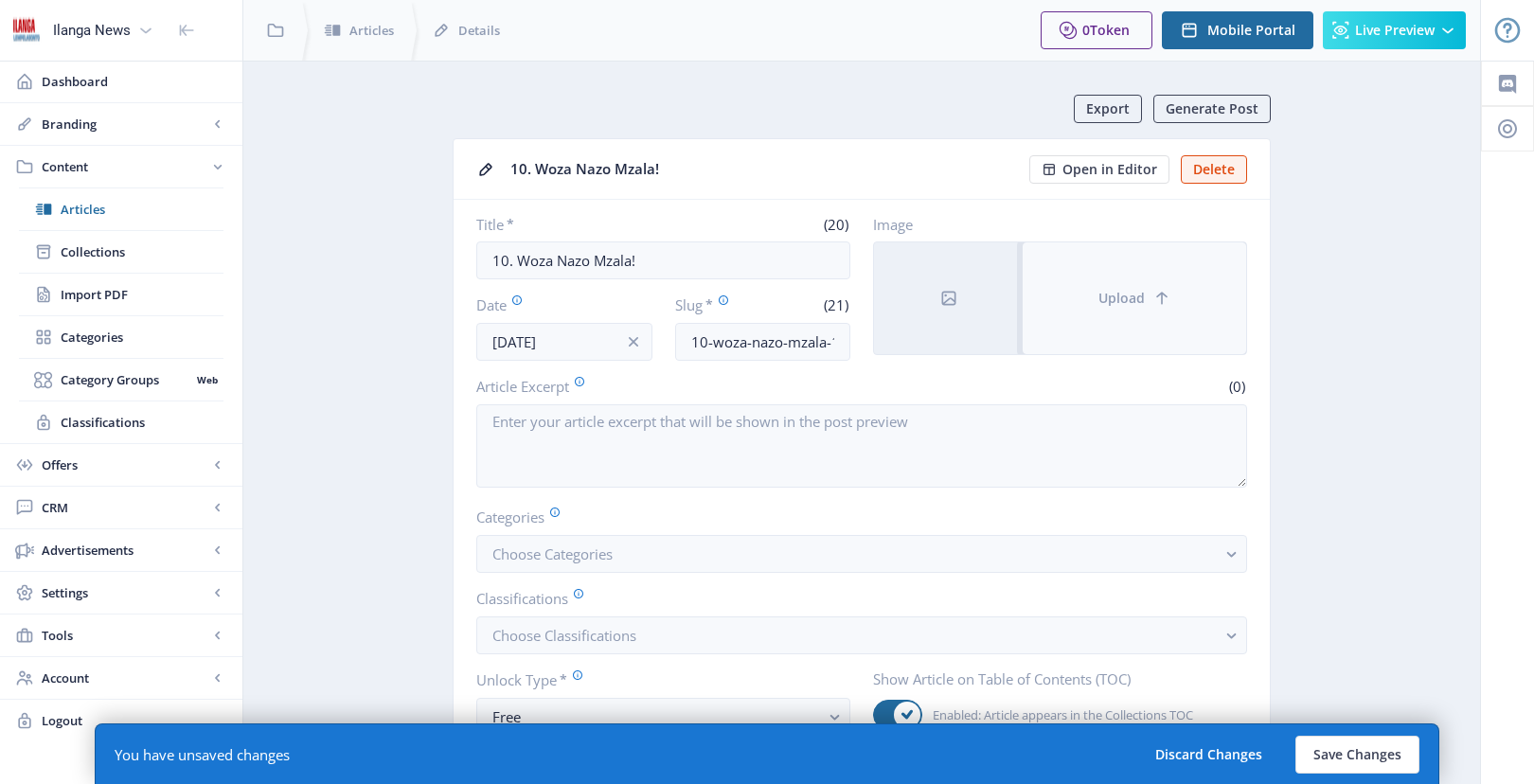 click on "Upload" at bounding box center [1121, 298] 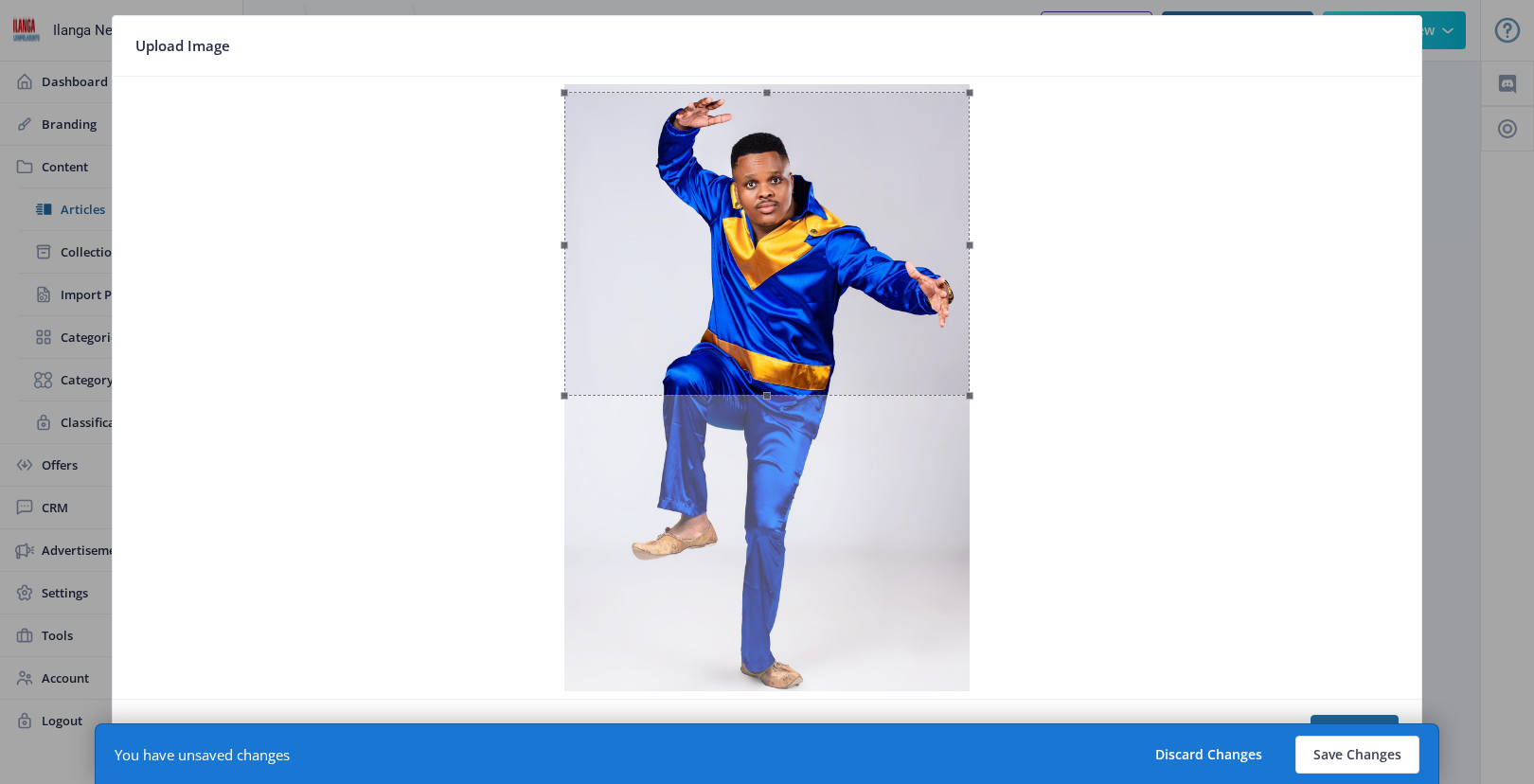 click 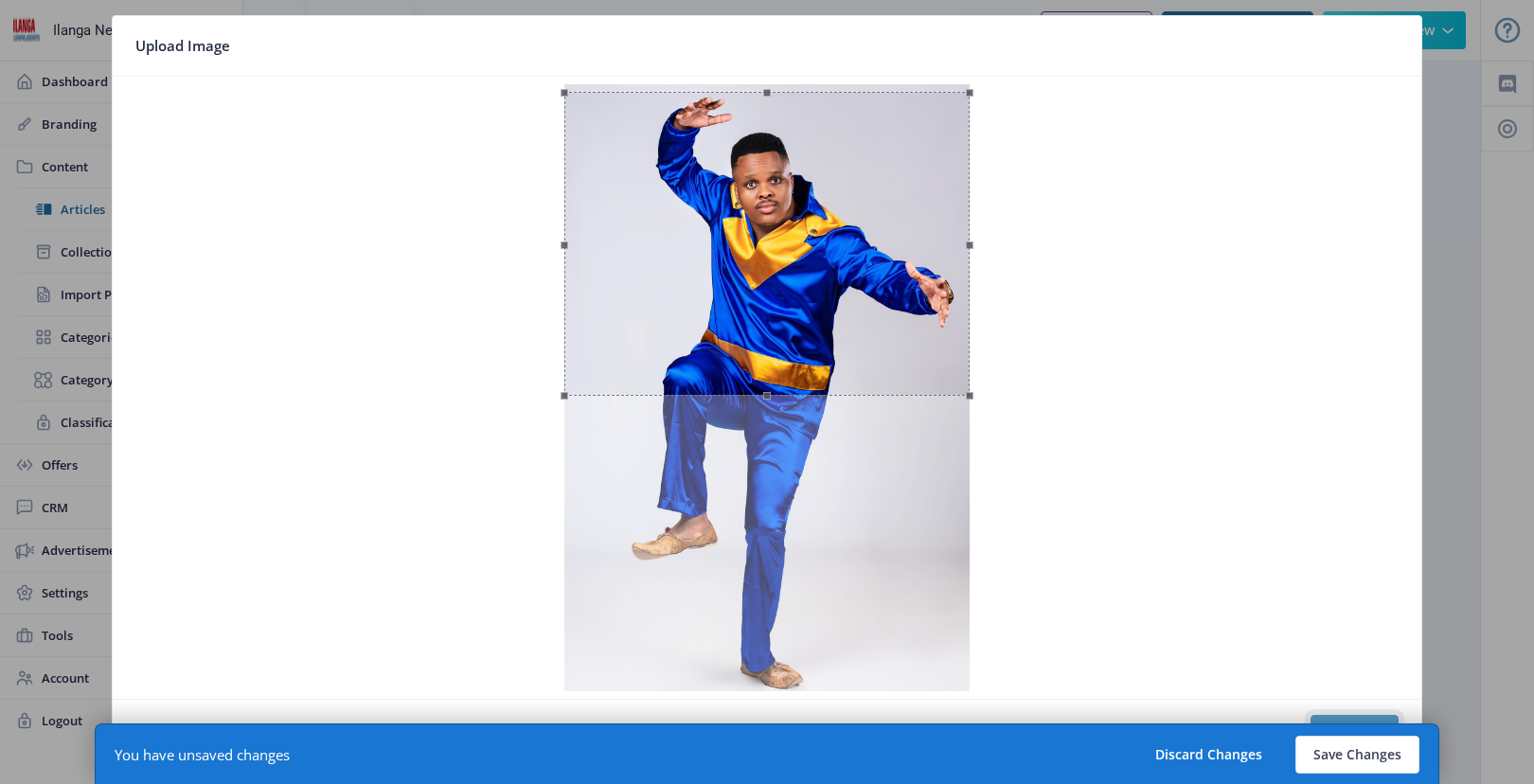 click on "Confirm" 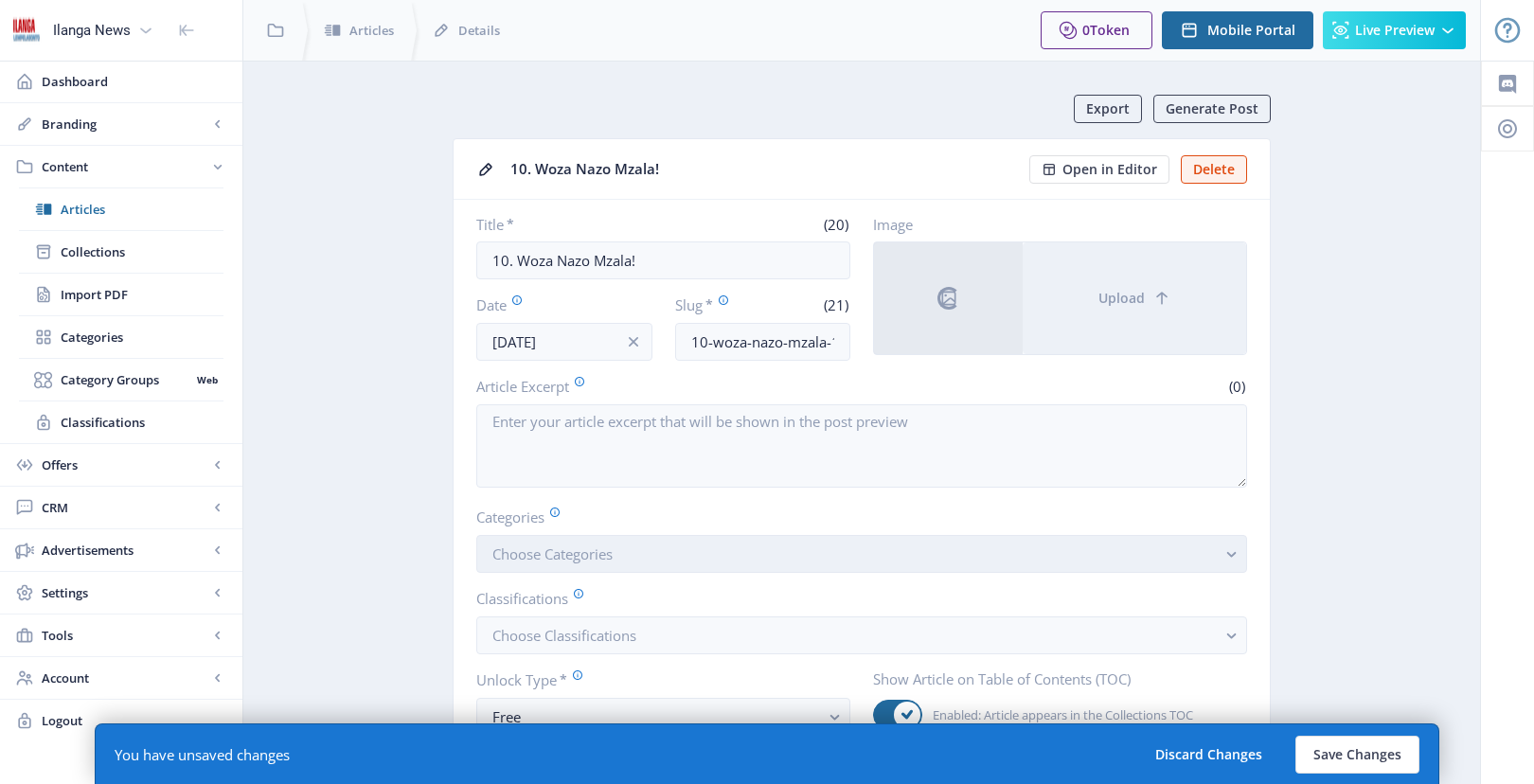 click on "Choose Categories" at bounding box center [552, 554] 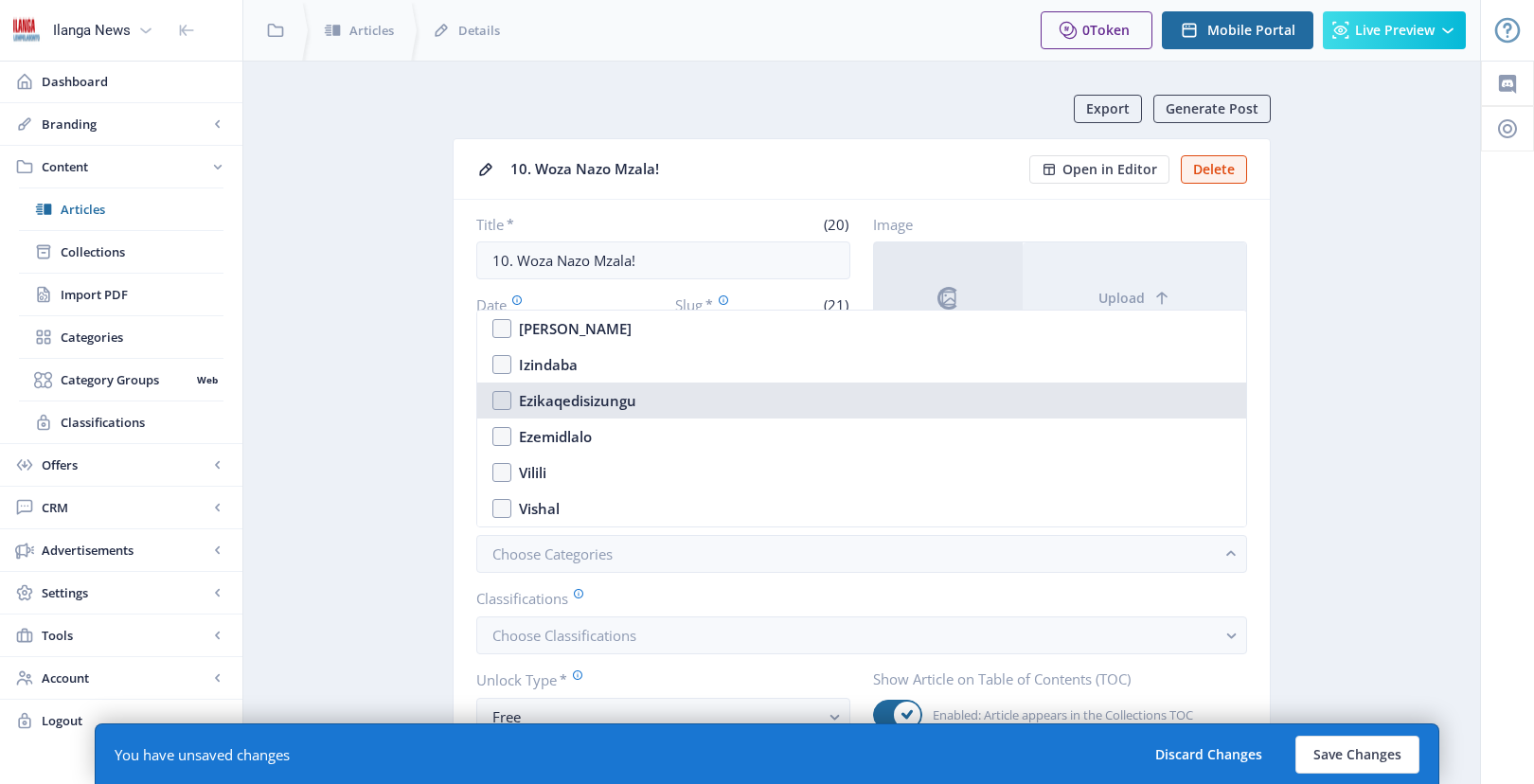 click on "Ezikaqedisizungu" at bounding box center (862, 401) 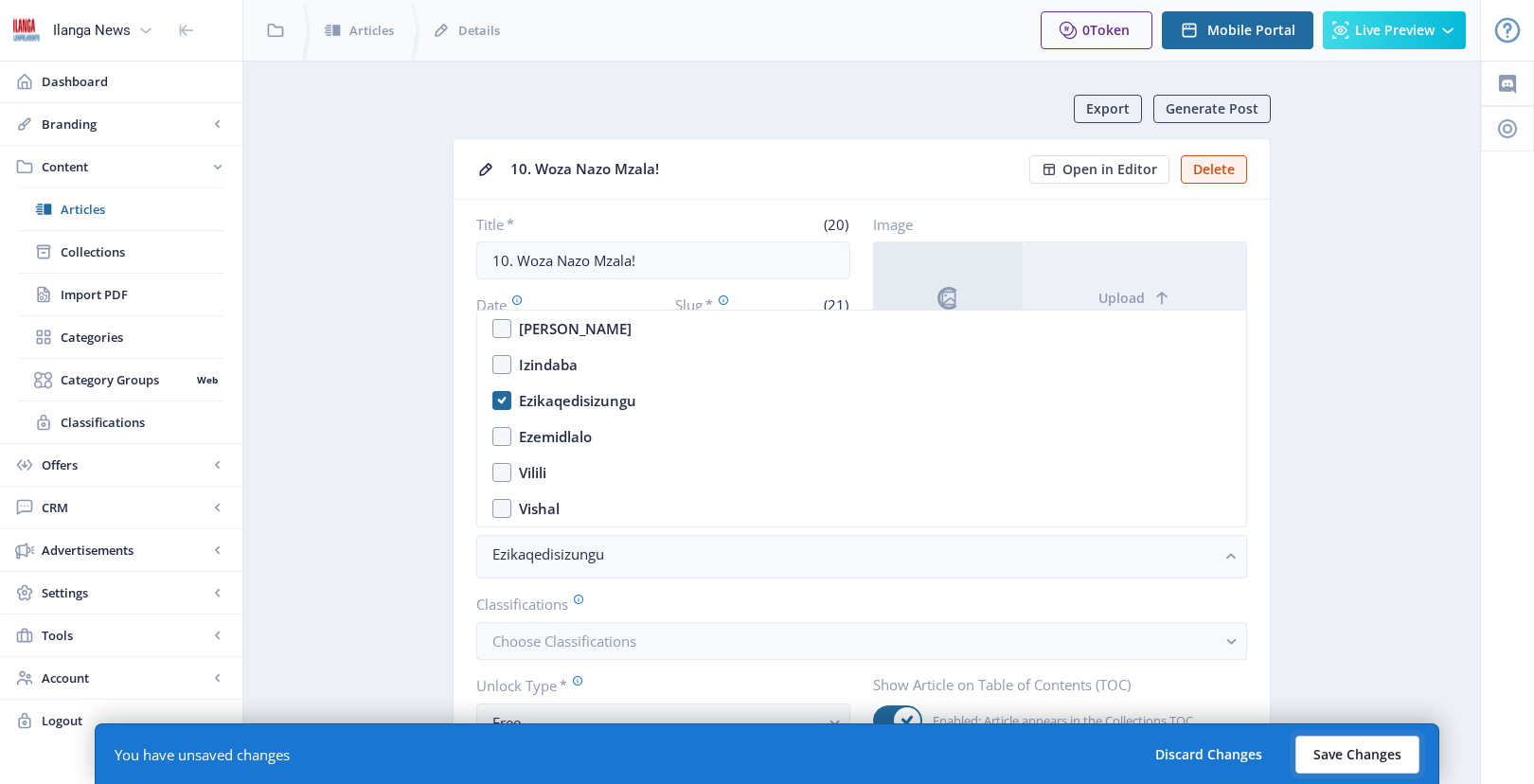 click on "Save Changes" 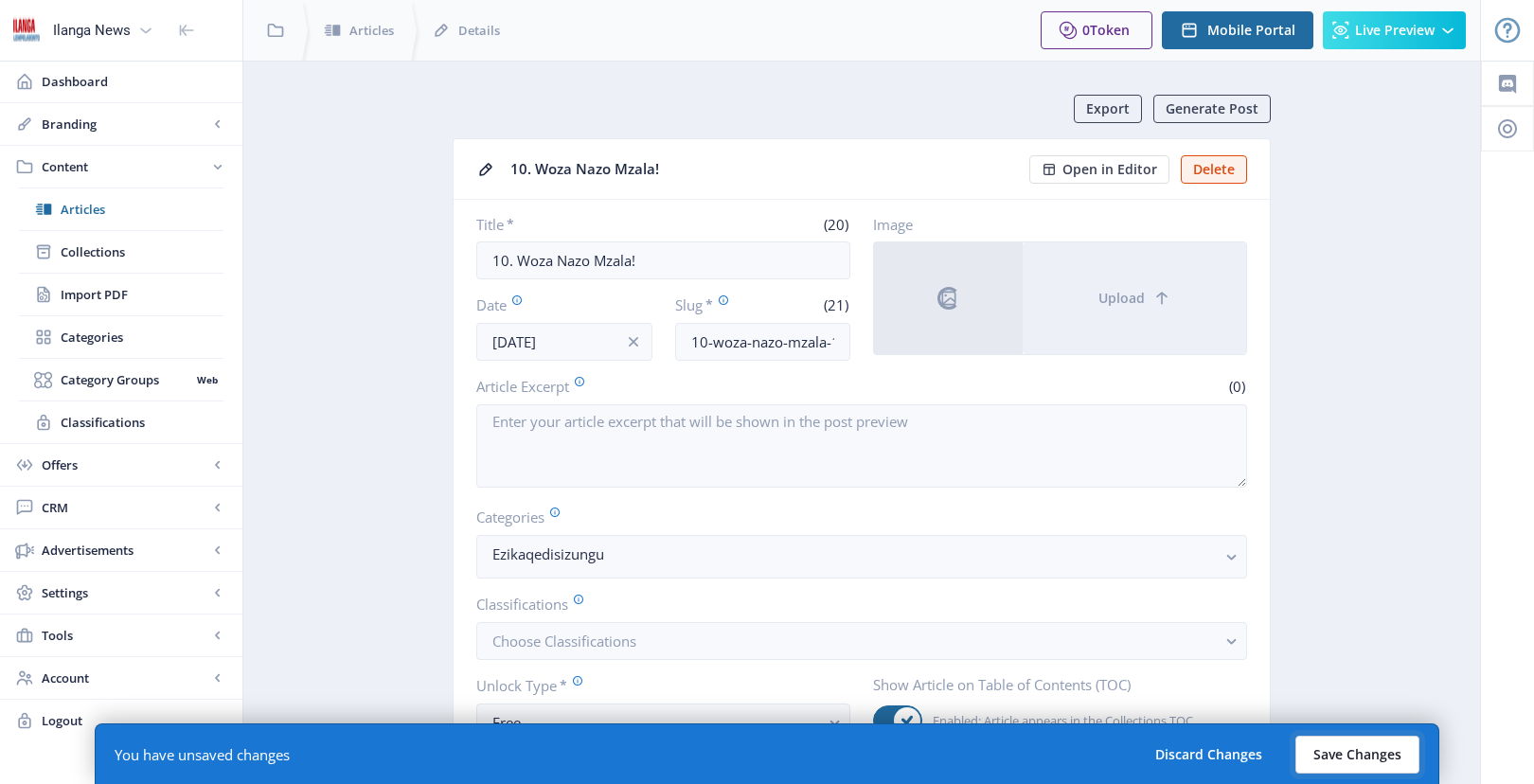 click on "Save Changes" 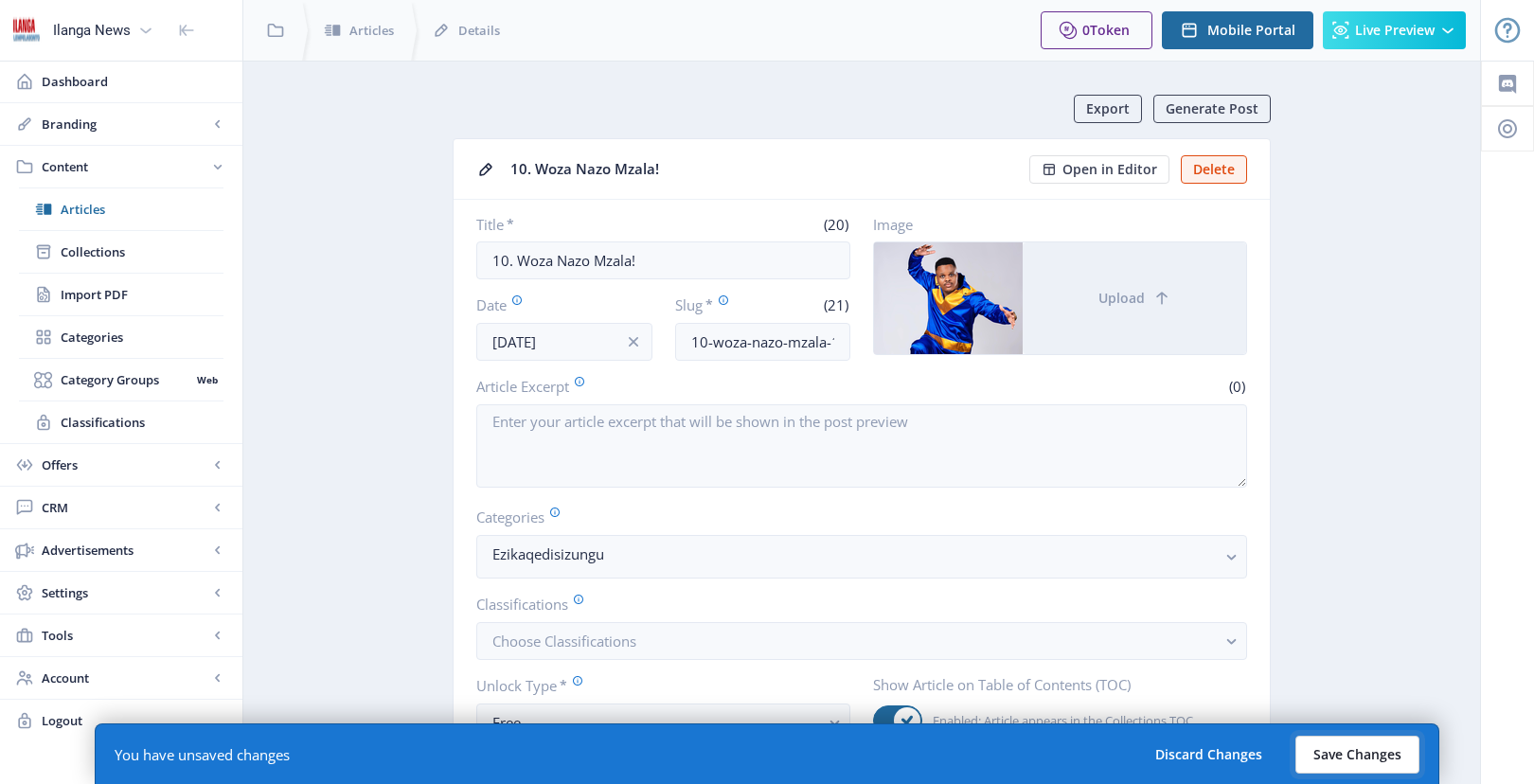 click on "Save Changes" 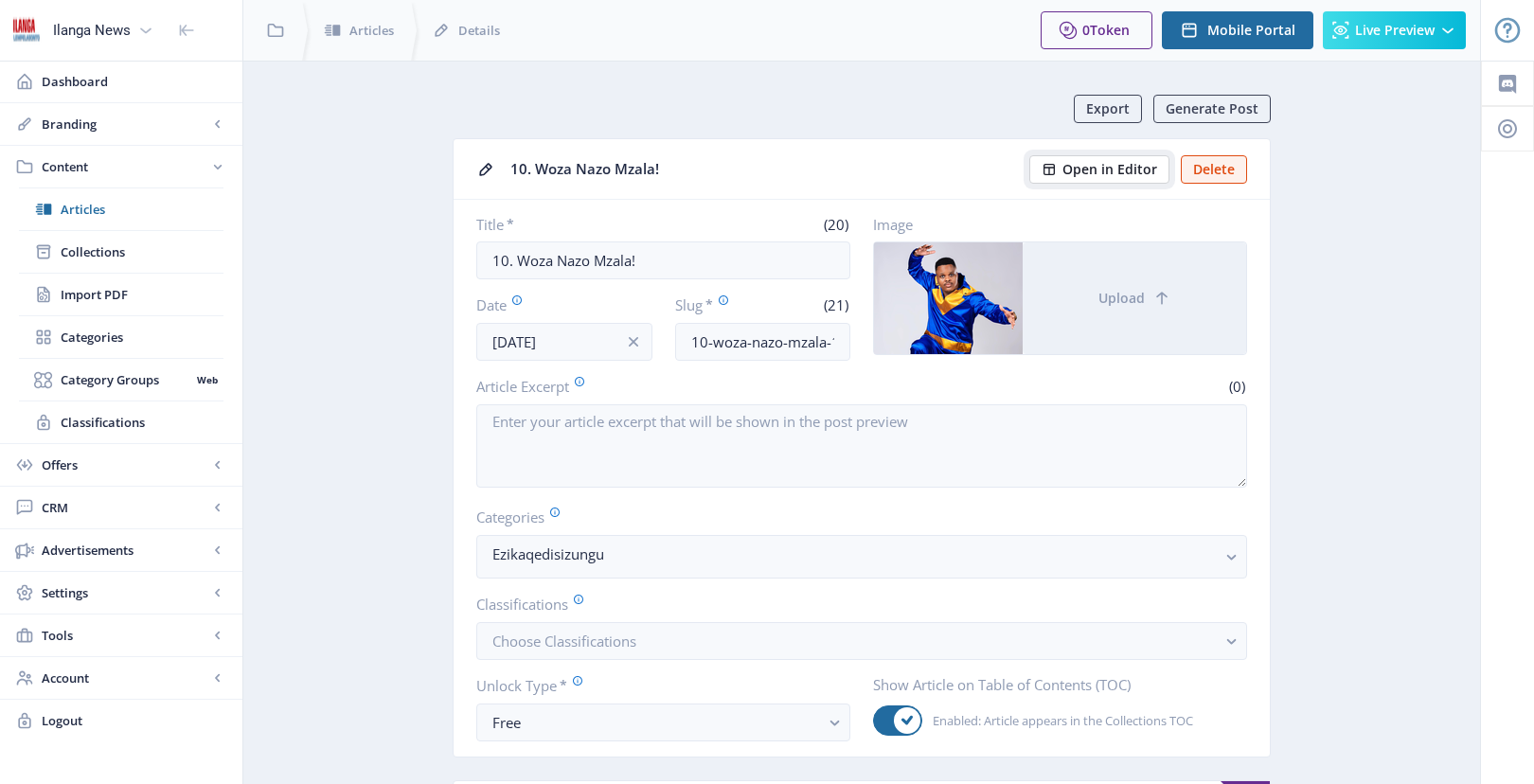 click on "Open in Editor" 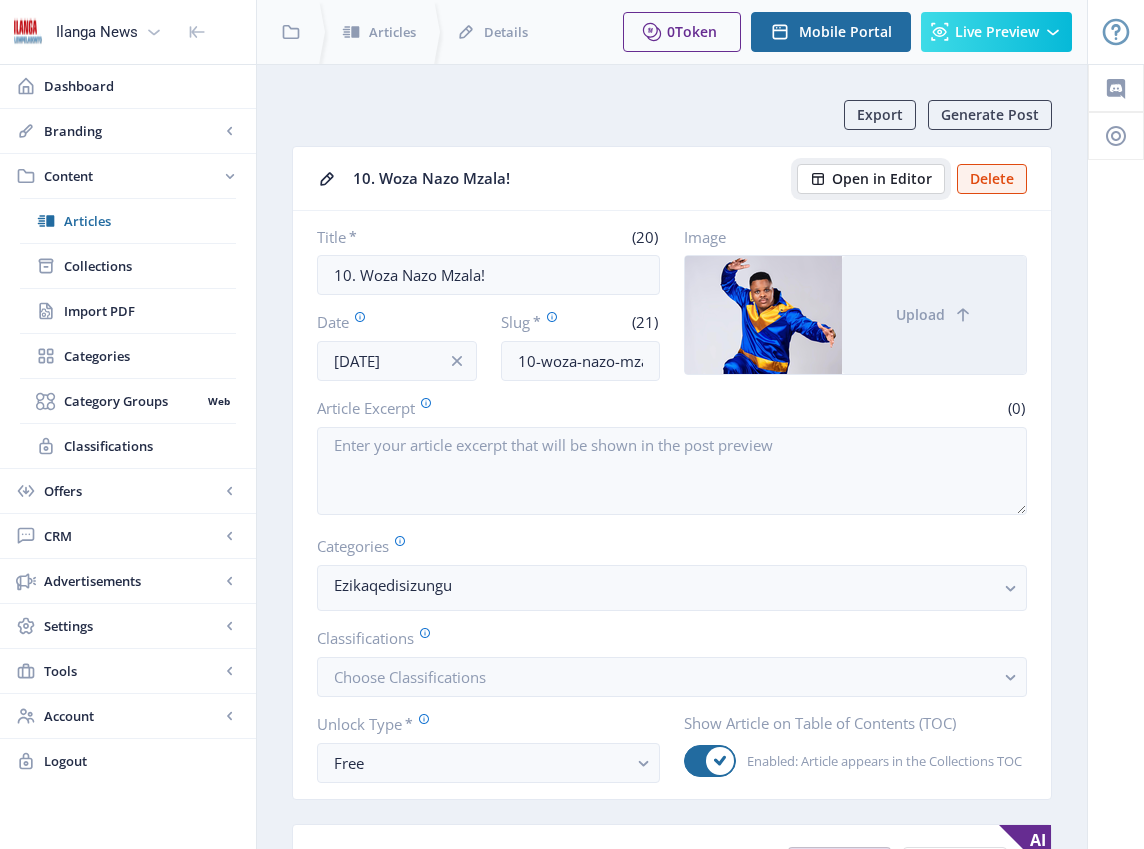 click on "Open in Editor" 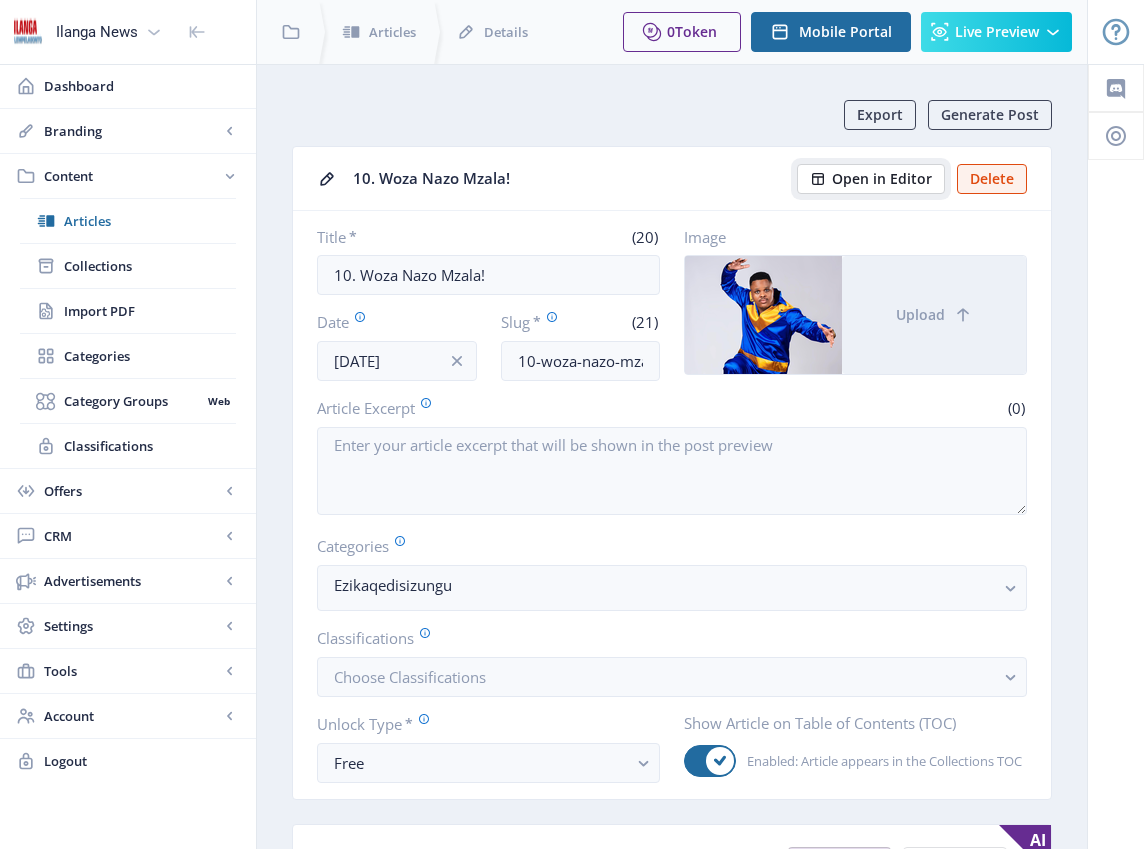 click on "Open in Editor" 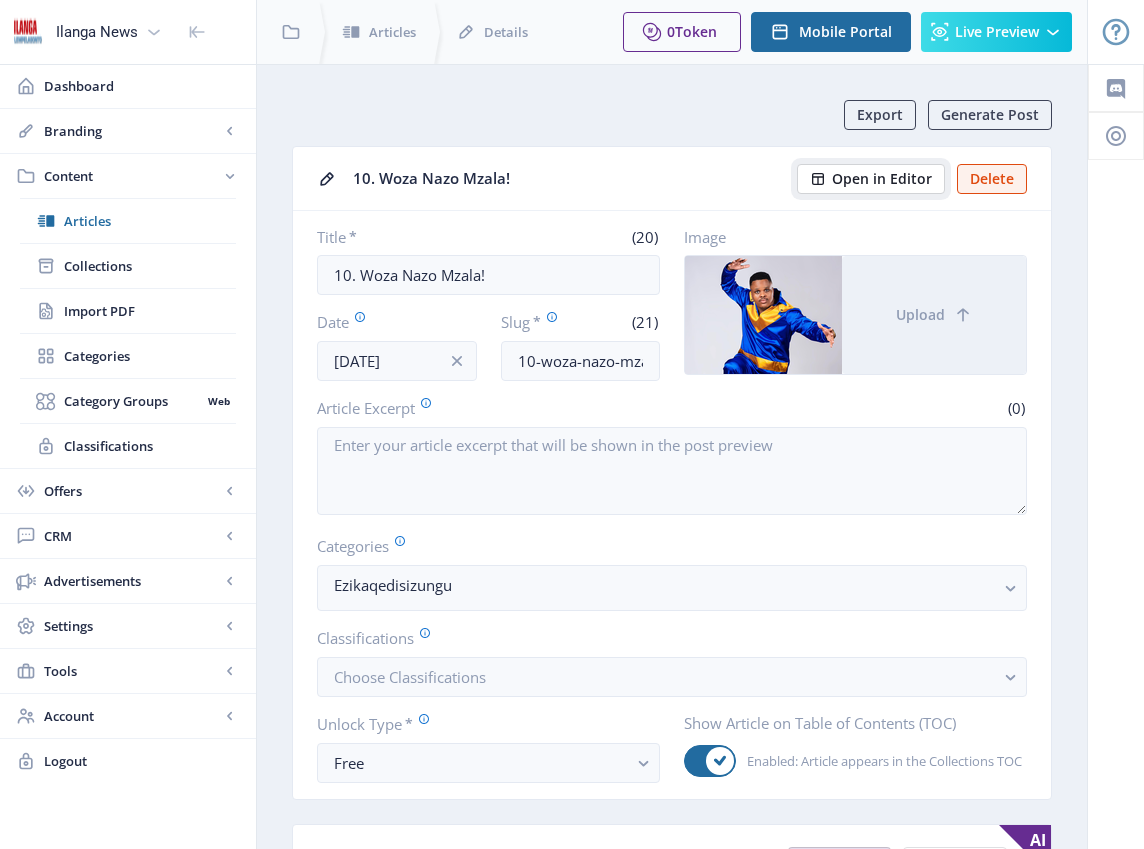 click on "Open in Editor" 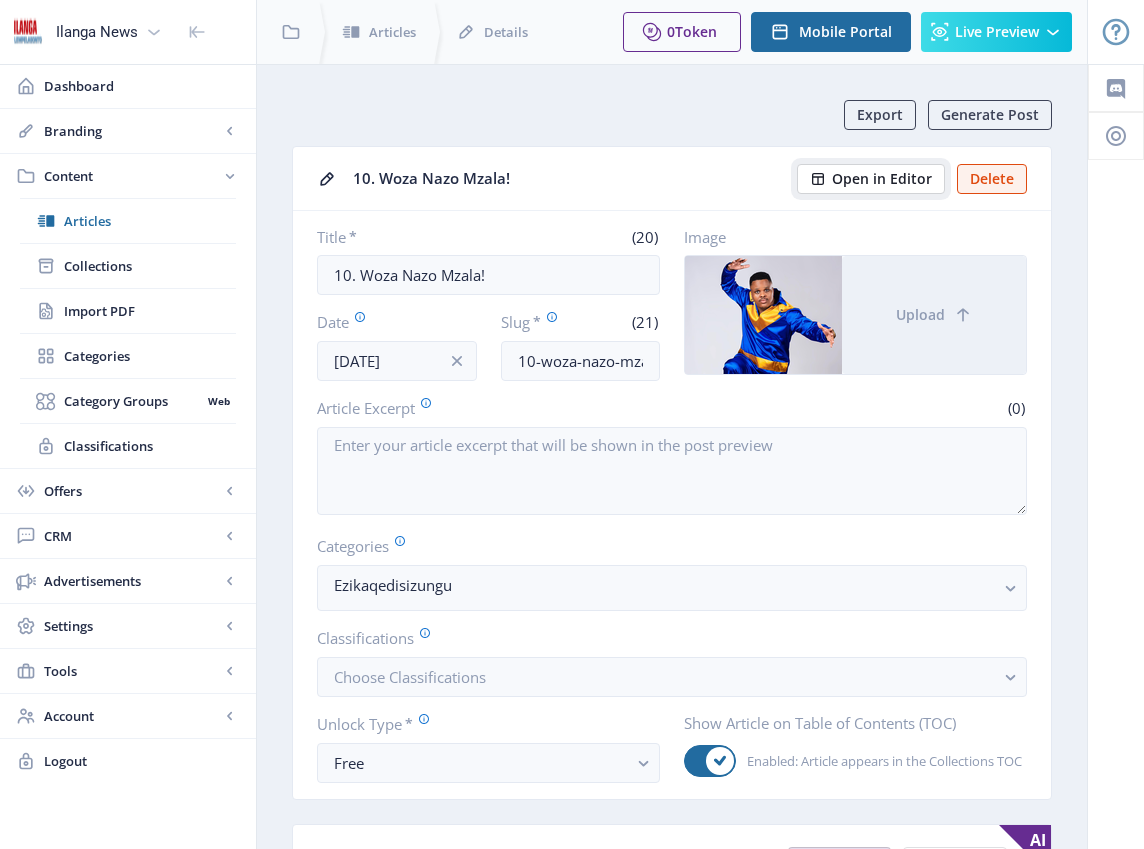 click on "Open in Editor" 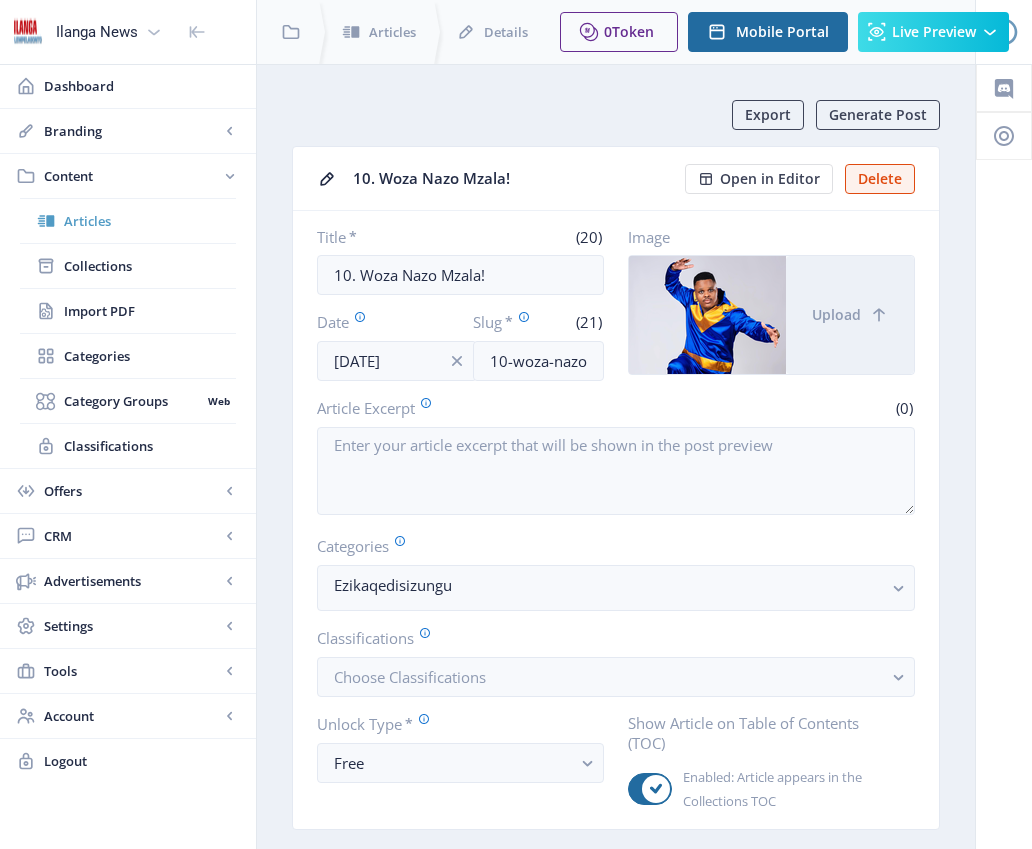 click on "Articles" at bounding box center (150, 221) 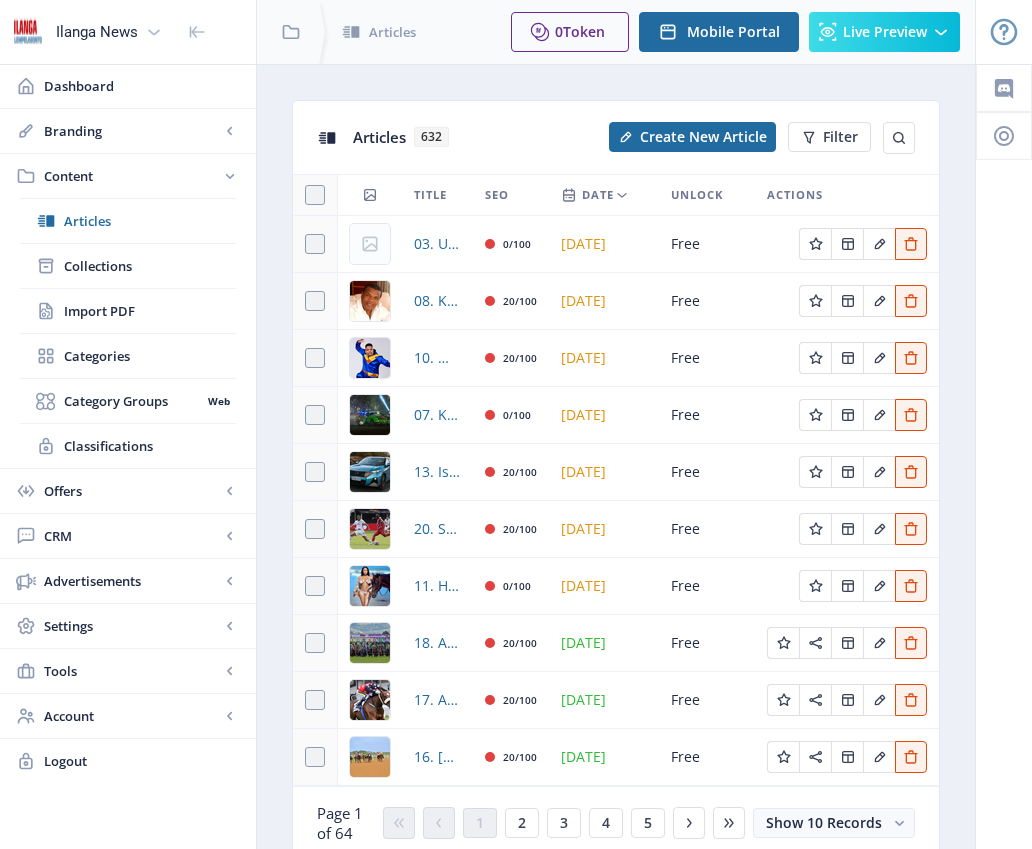 click at bounding box center [370, 586] 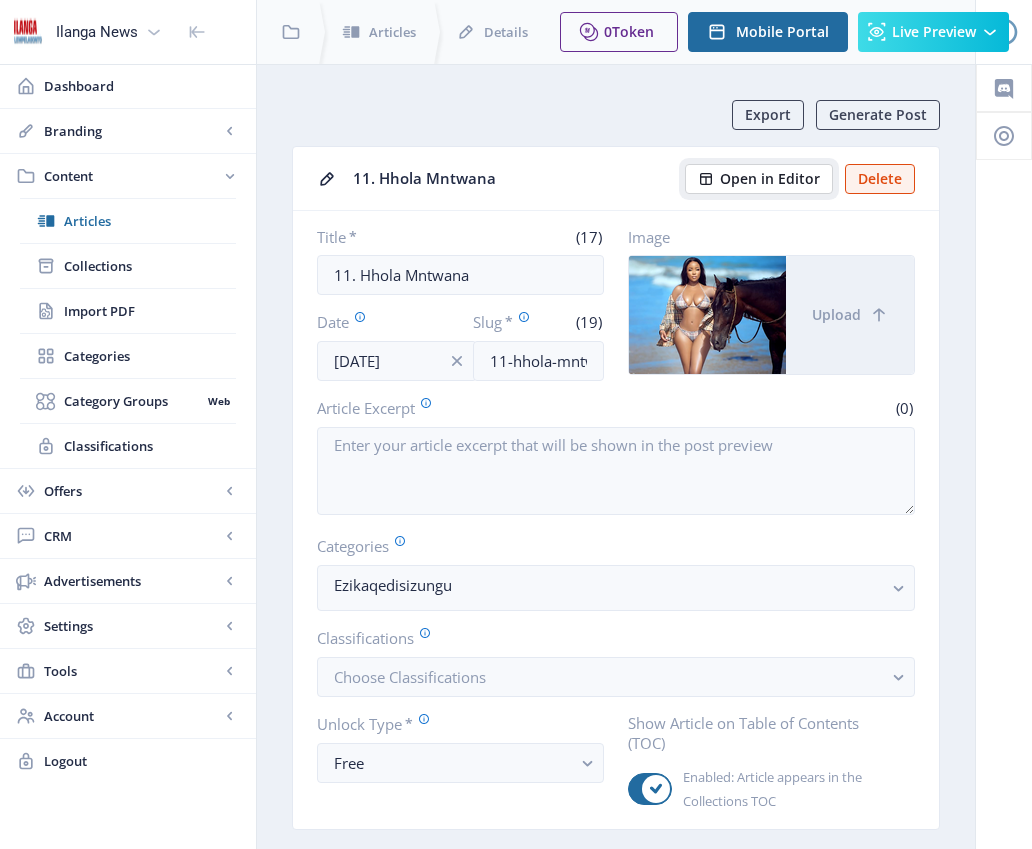 click on "Open in Editor" 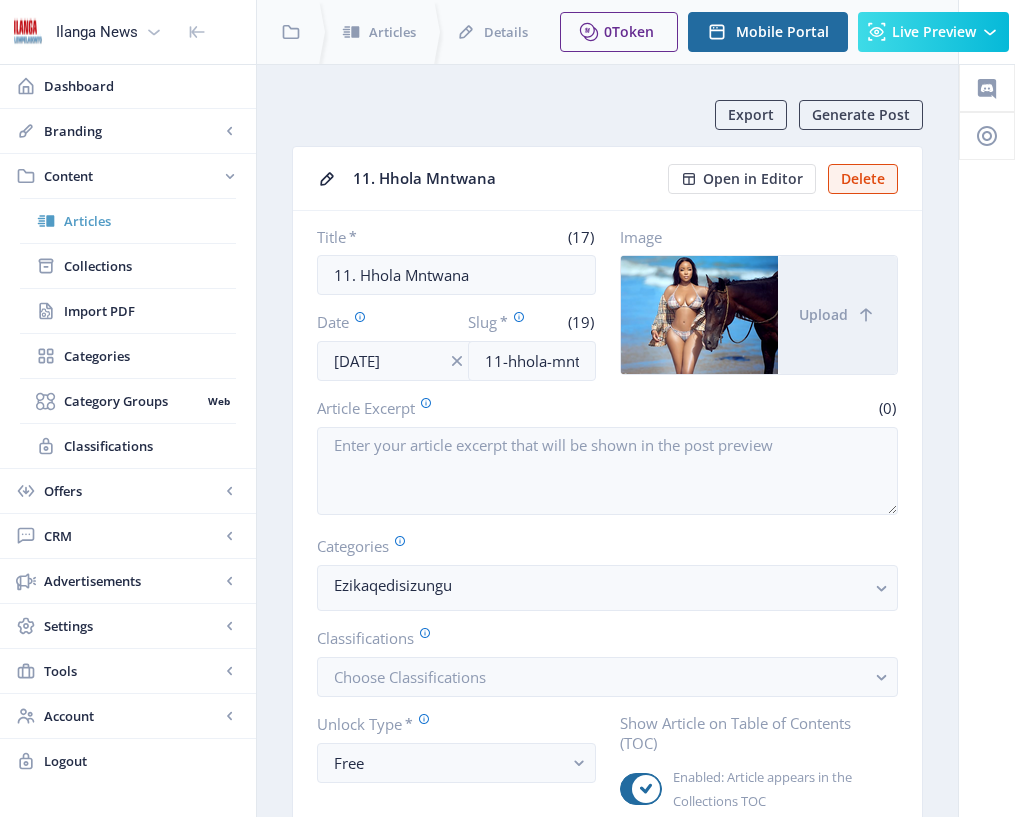 click on "Articles" at bounding box center (150, 221) 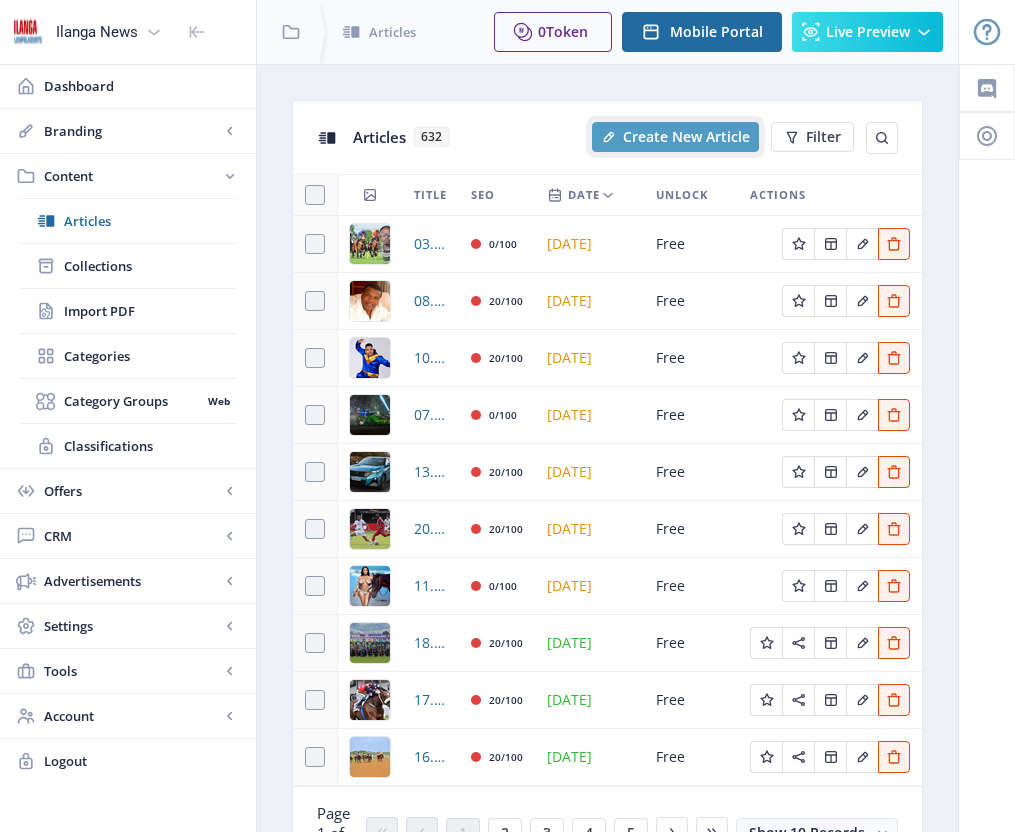 click on "Create New Article" 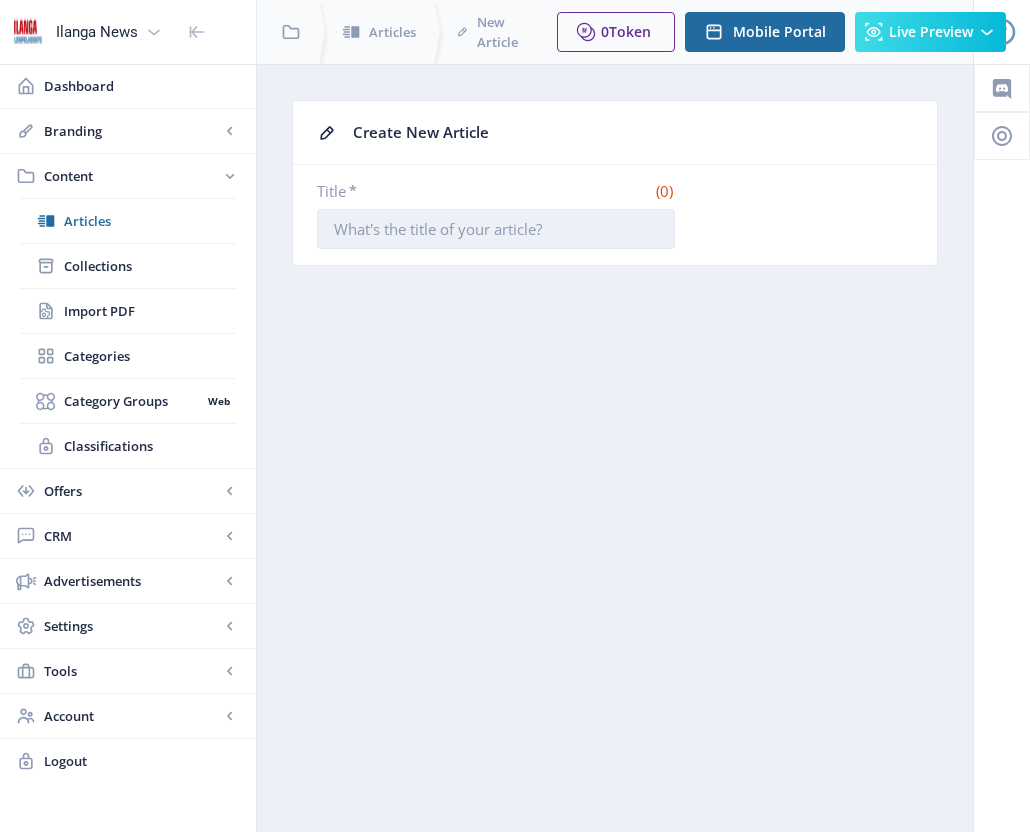 click on "Title   *" at bounding box center (496, 229) 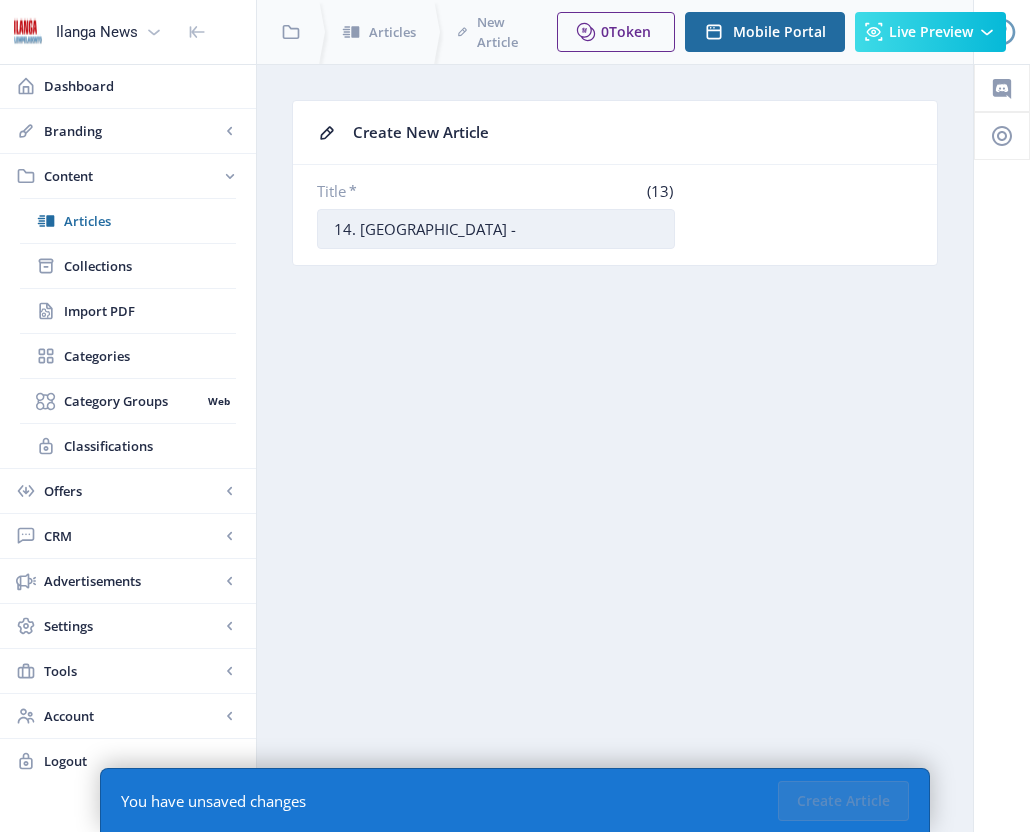 click on "14. [GEOGRAPHIC_DATA] -" at bounding box center [496, 229] 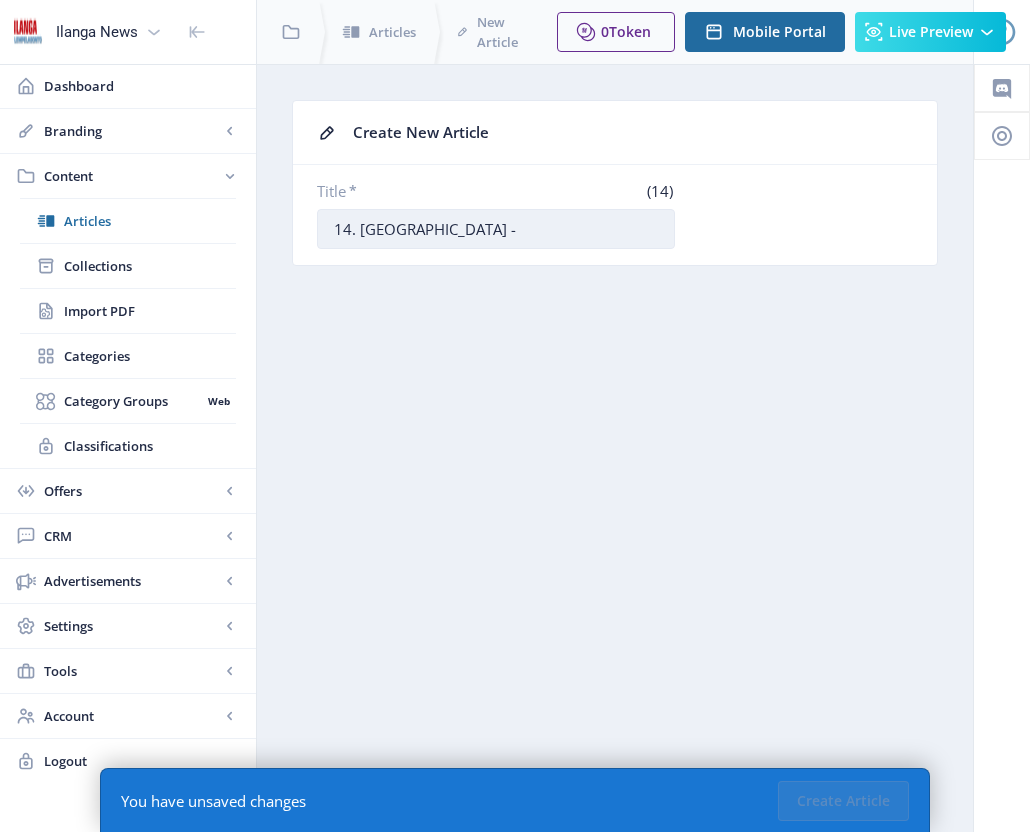 paste on "KUCHITHWE AWAPHESHEYA ABEGAQELE UMOFOKENG WEPIRATES" 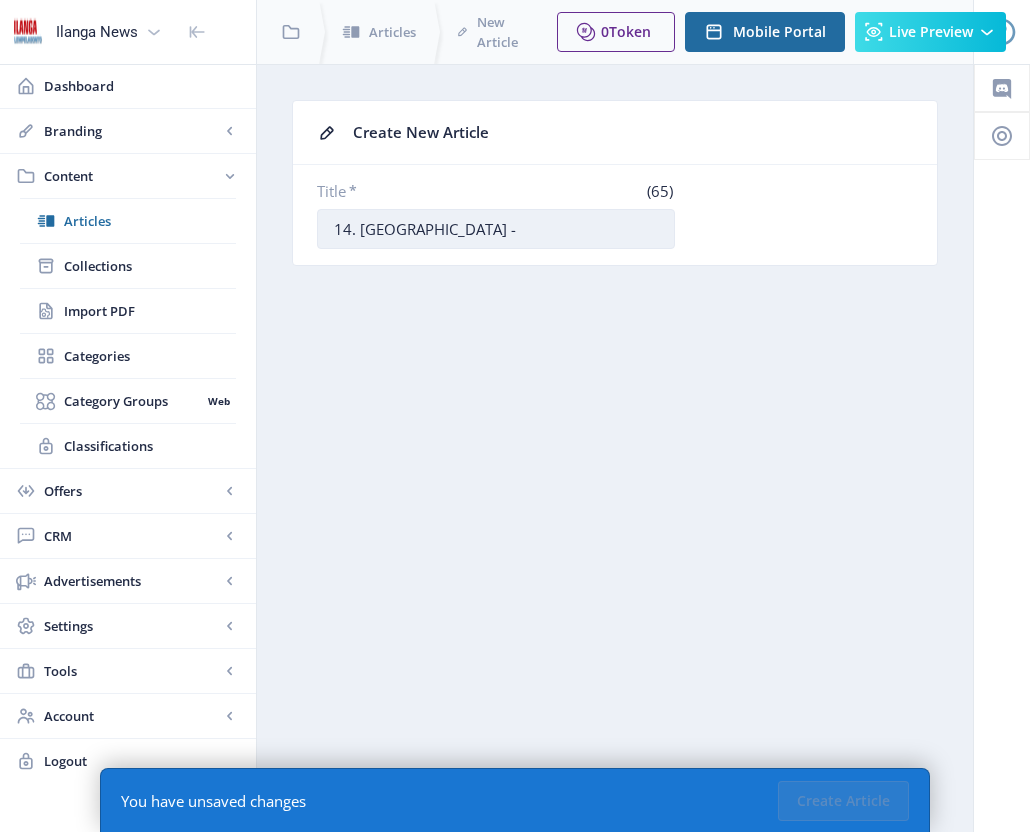 scroll, scrollTop: 0, scrollLeft: 0, axis: both 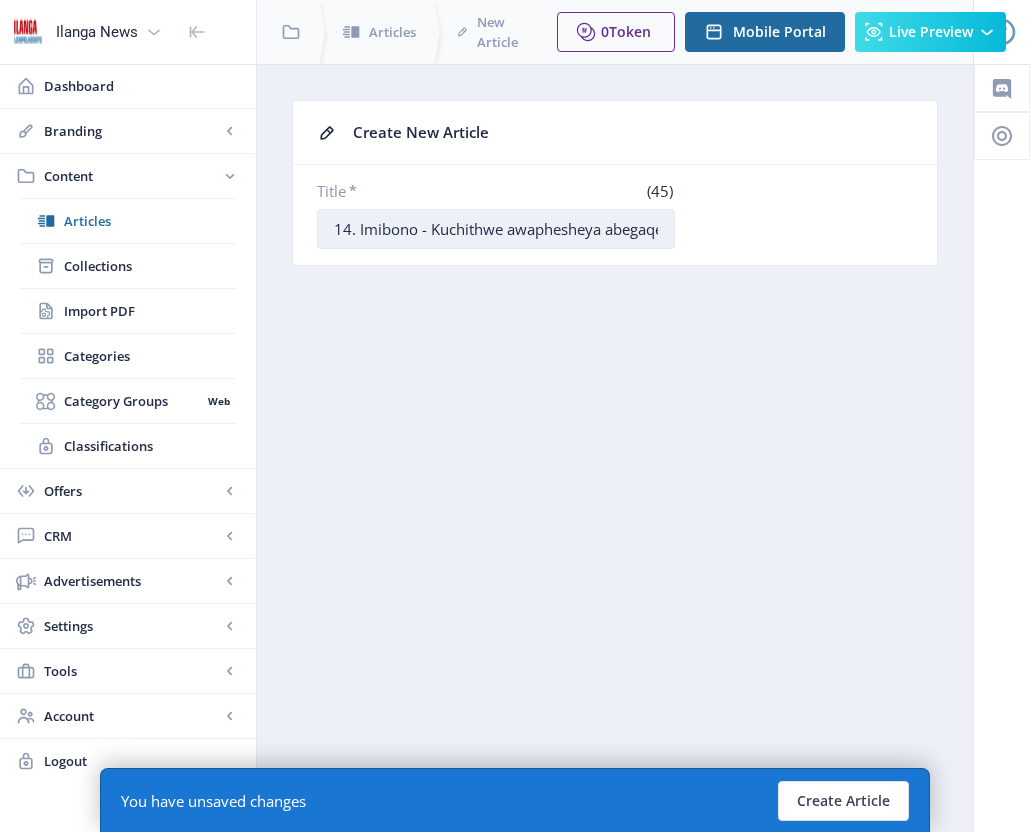 click on "14. Imibono - Kuchithwe awaphesheya abegaqele" at bounding box center [496, 229] 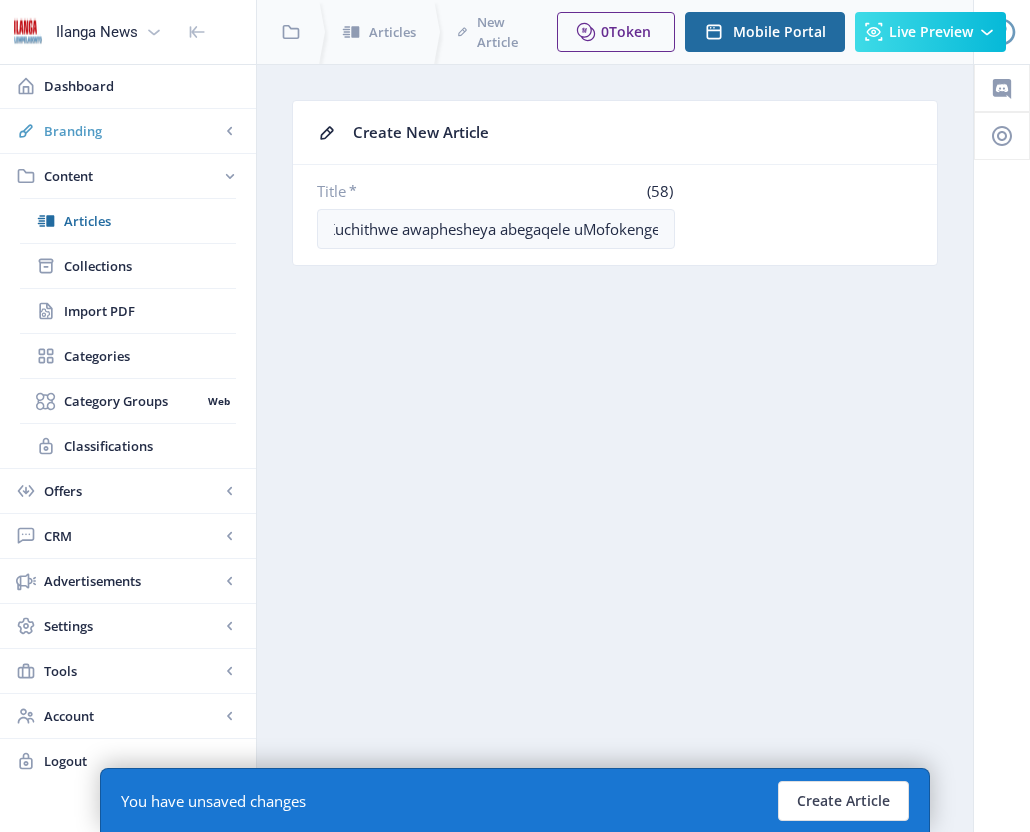 scroll, scrollTop: 0, scrollLeft: 0, axis: both 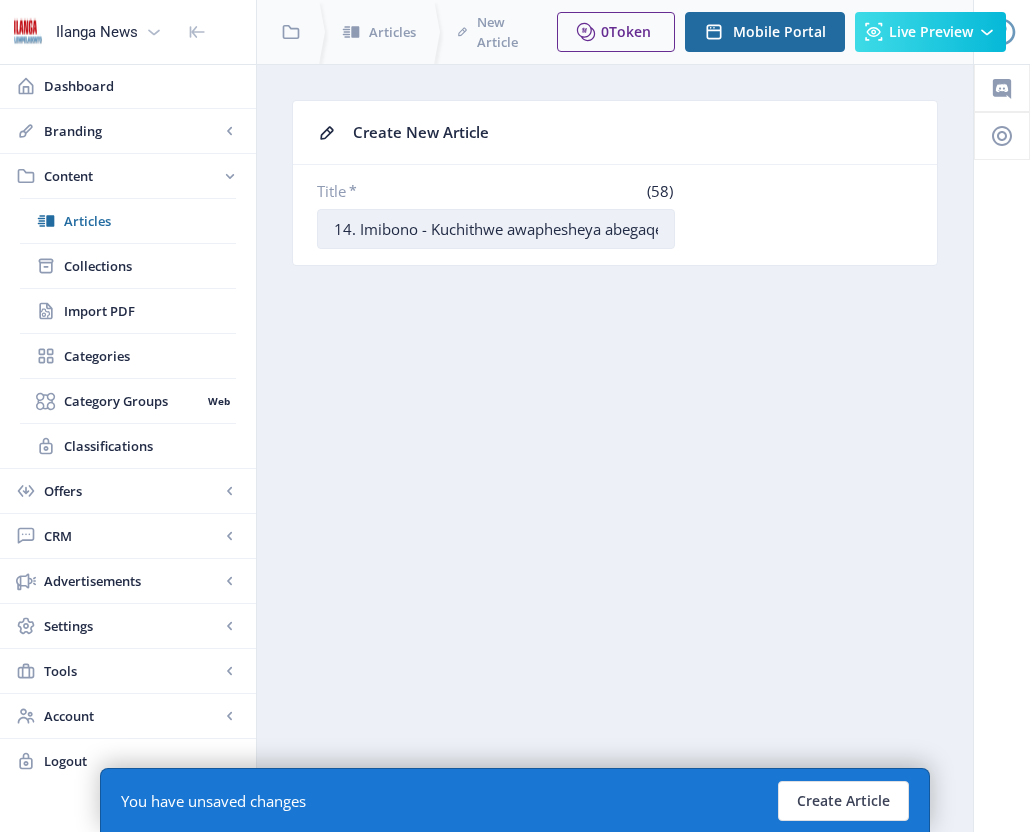 click on "14. Imibono - Kuchithwe awaphesheya abegaqele uMofokengele" at bounding box center [496, 229] 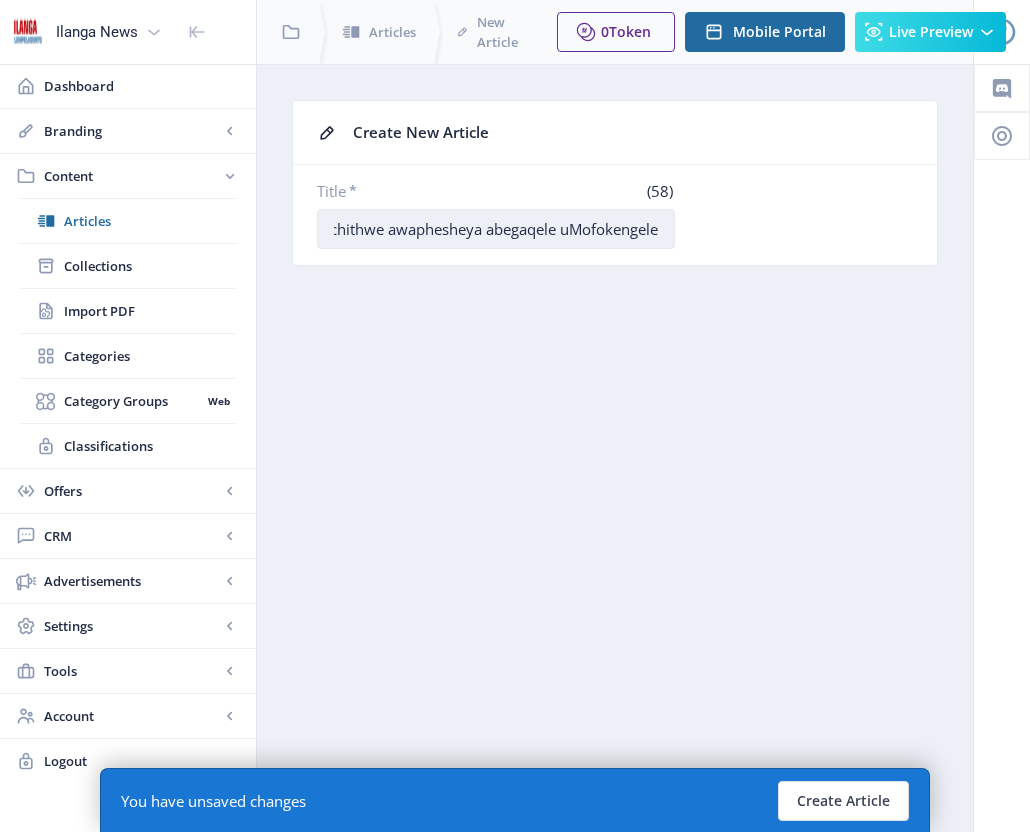 drag, startPoint x: 638, startPoint y: 231, endPoint x: 663, endPoint y: 229, distance: 25.079872 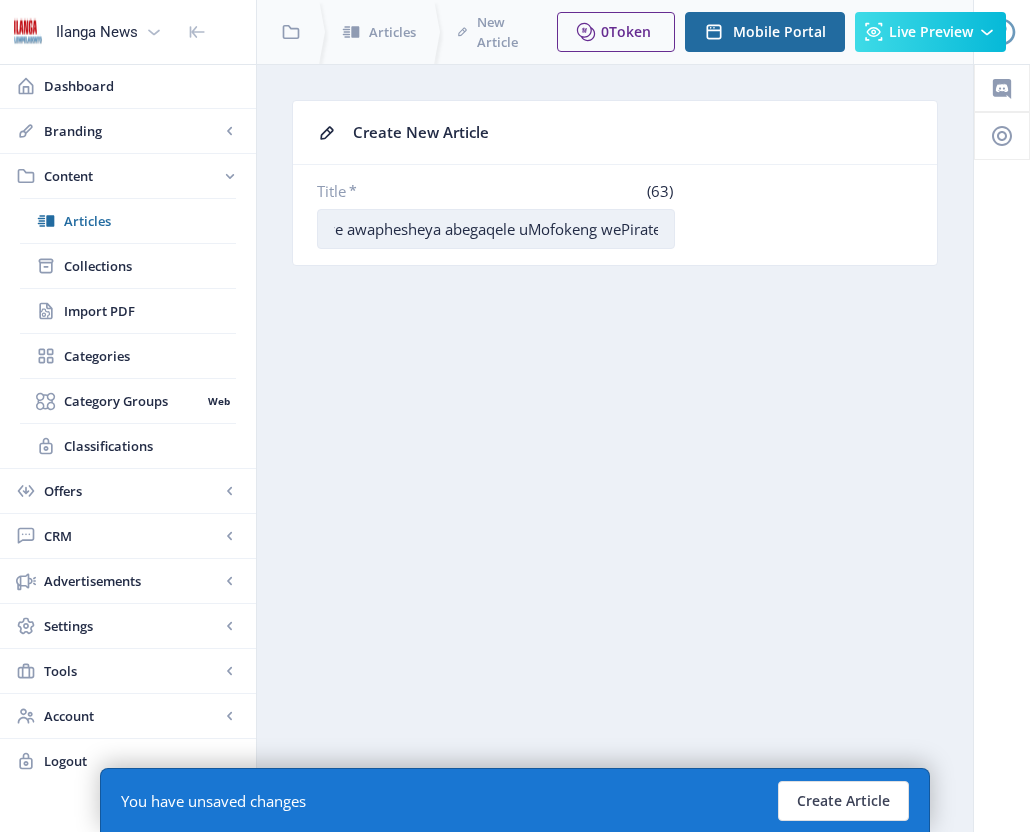 scroll, scrollTop: 0, scrollLeft: 176, axis: horizontal 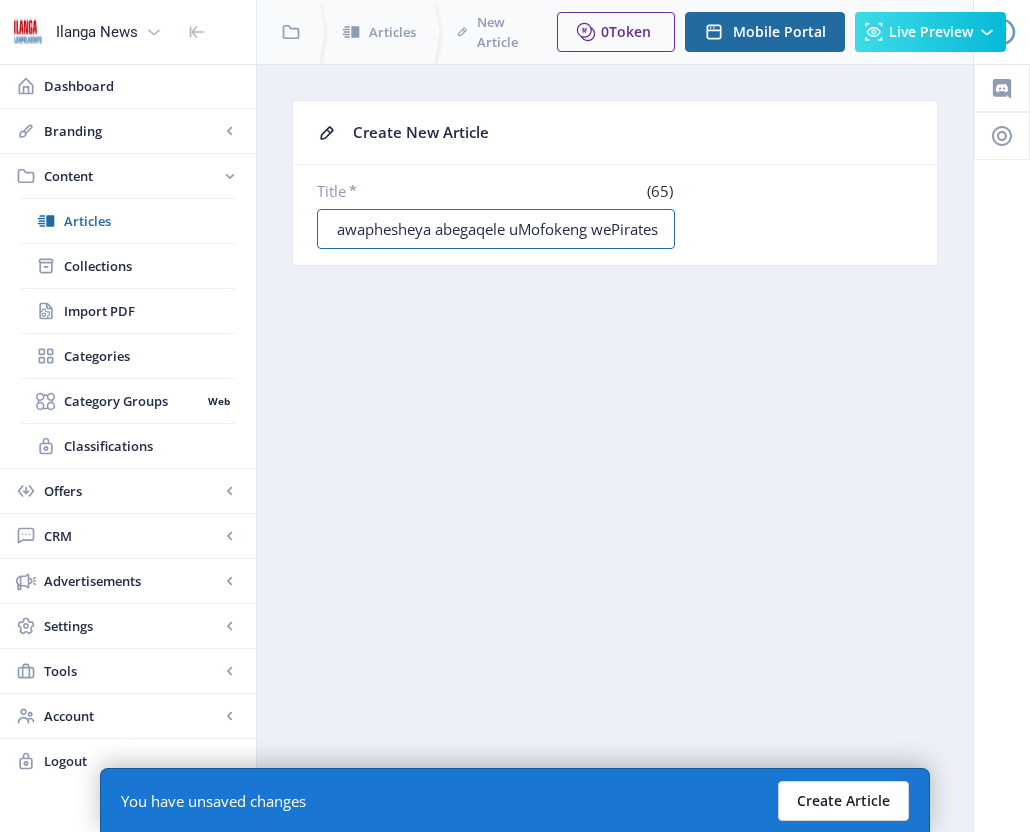 type on "14. Imibono - Kuchithwe awaphesheya abegaqele uMofokeng wePirates" 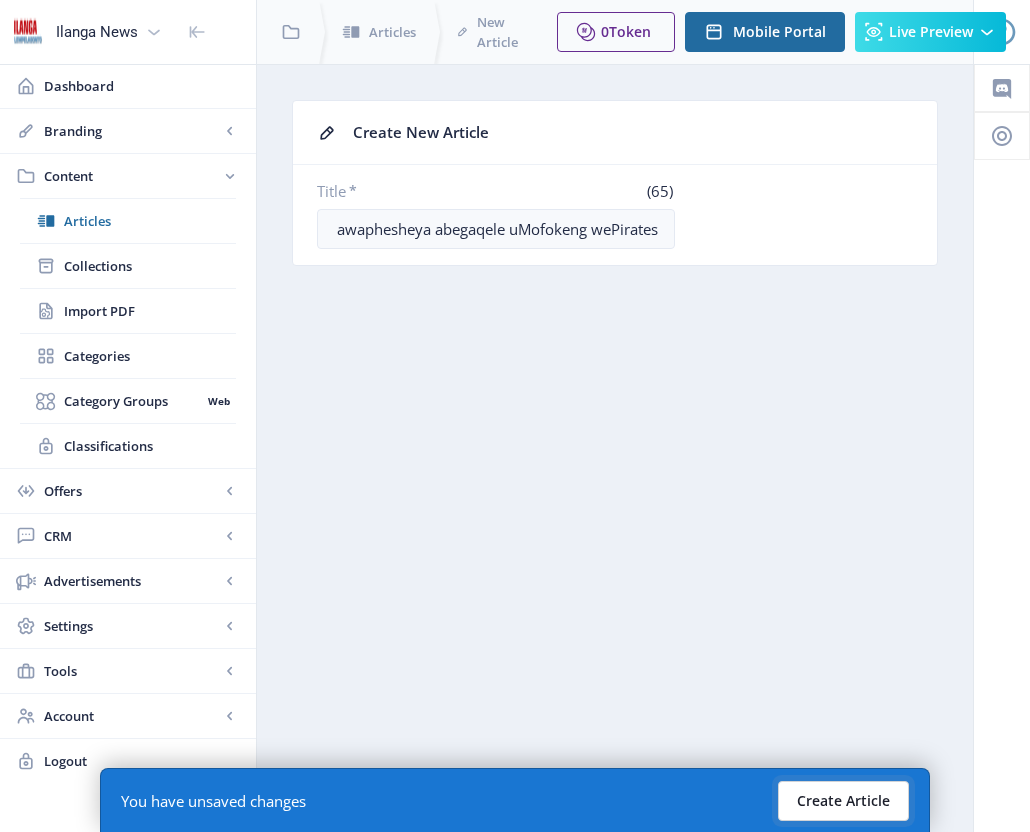 click on "Create Article" 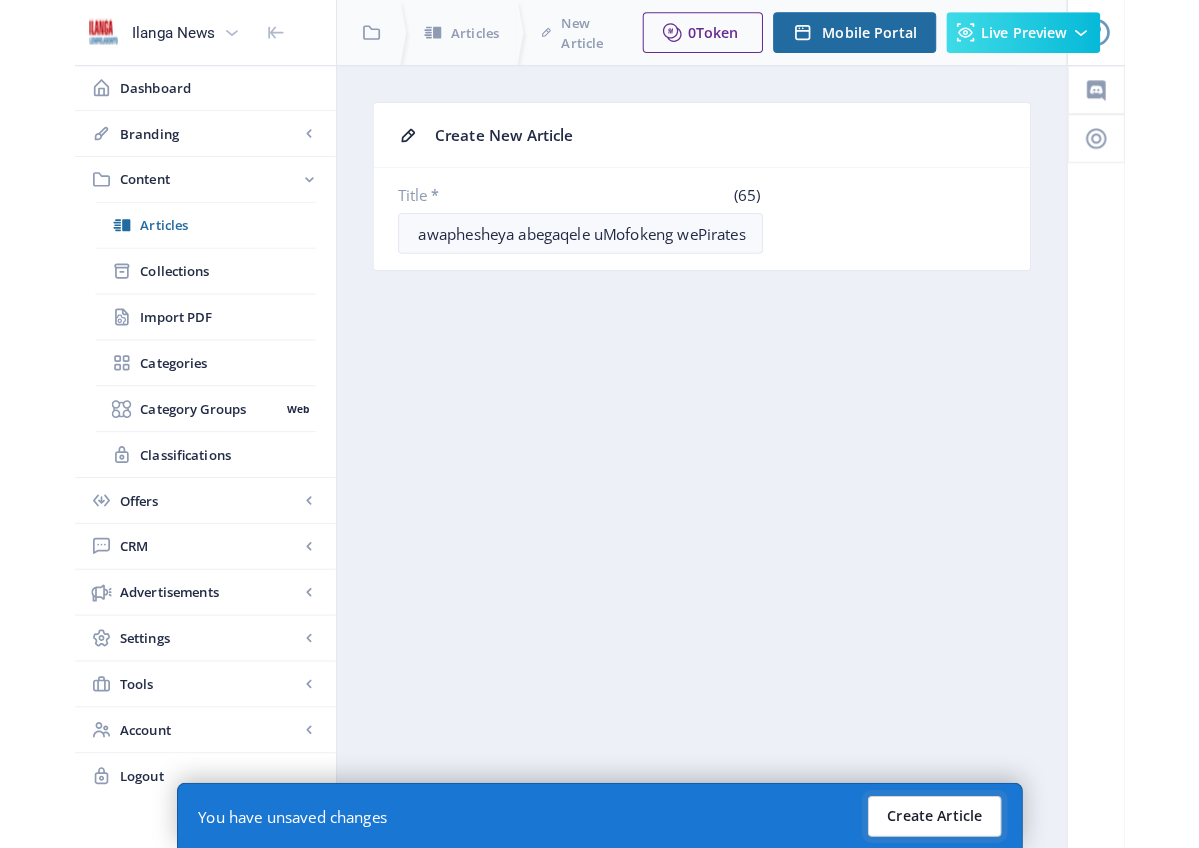 scroll, scrollTop: 0, scrollLeft: 0, axis: both 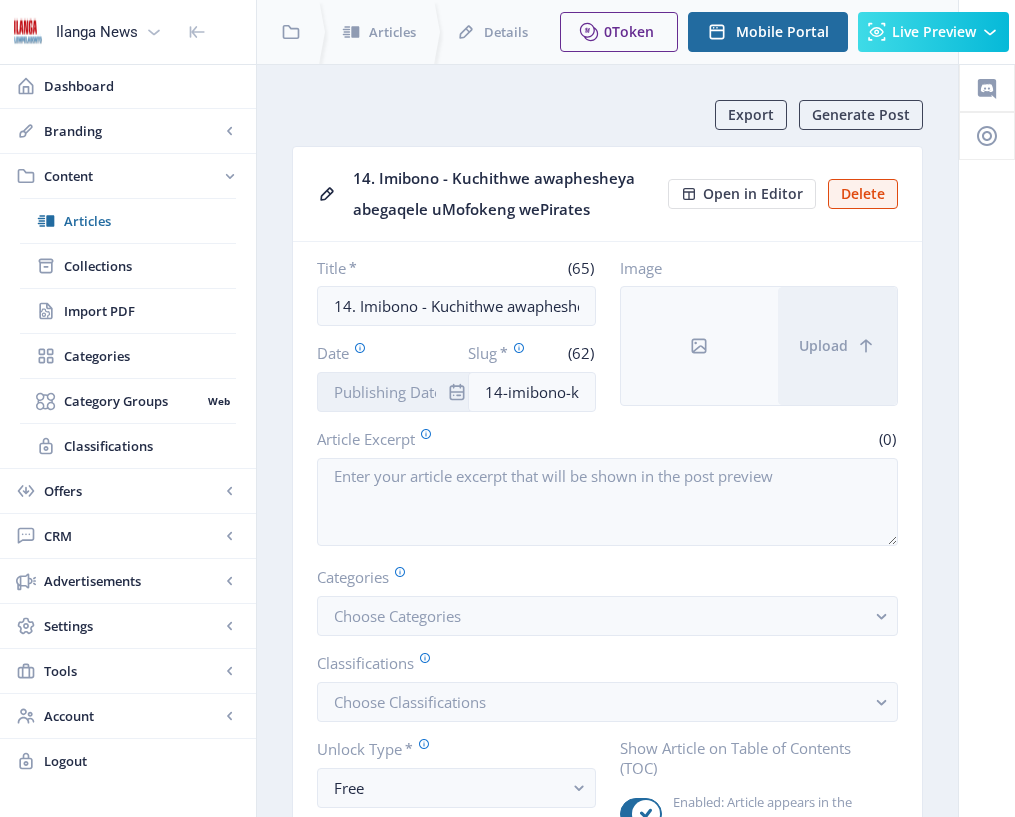 click on "Date" at bounding box center [397, 392] 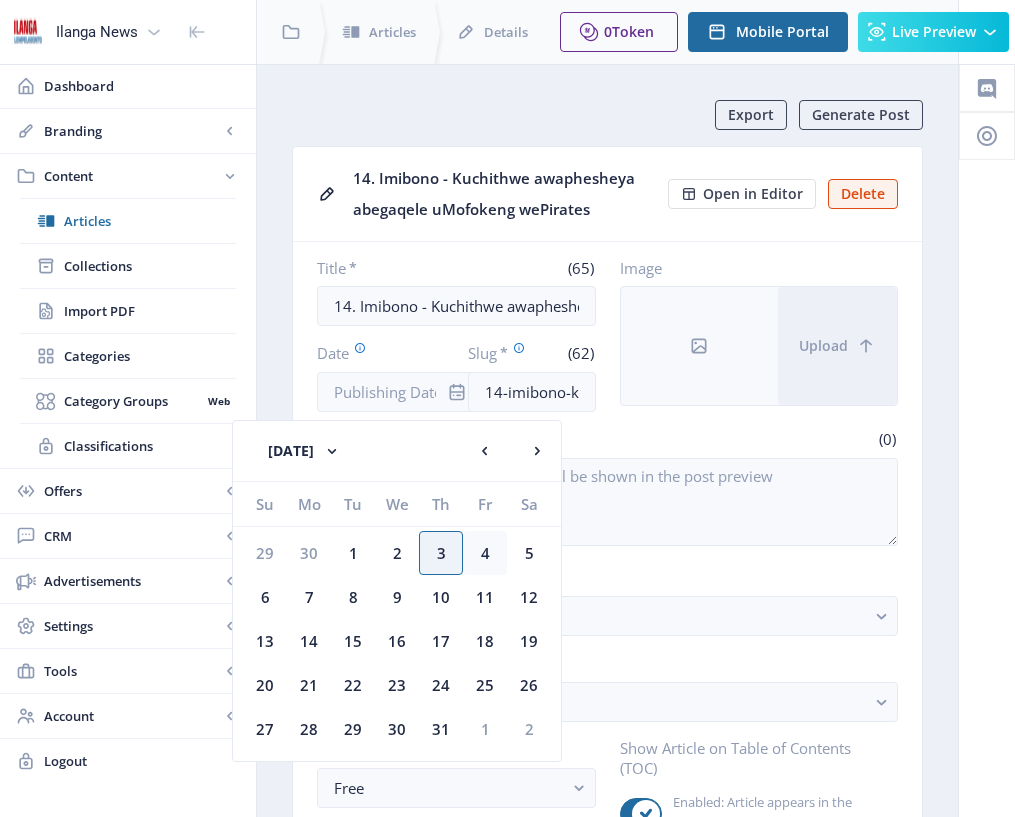 click on "4" 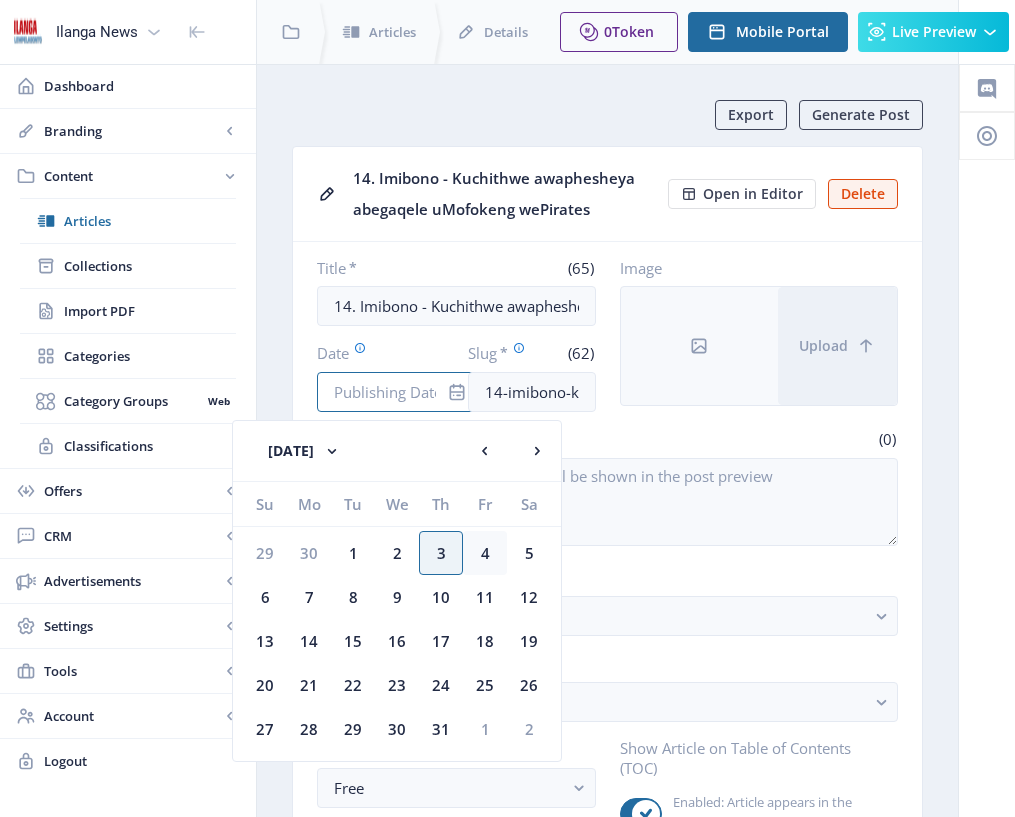 type on "[DATE]" 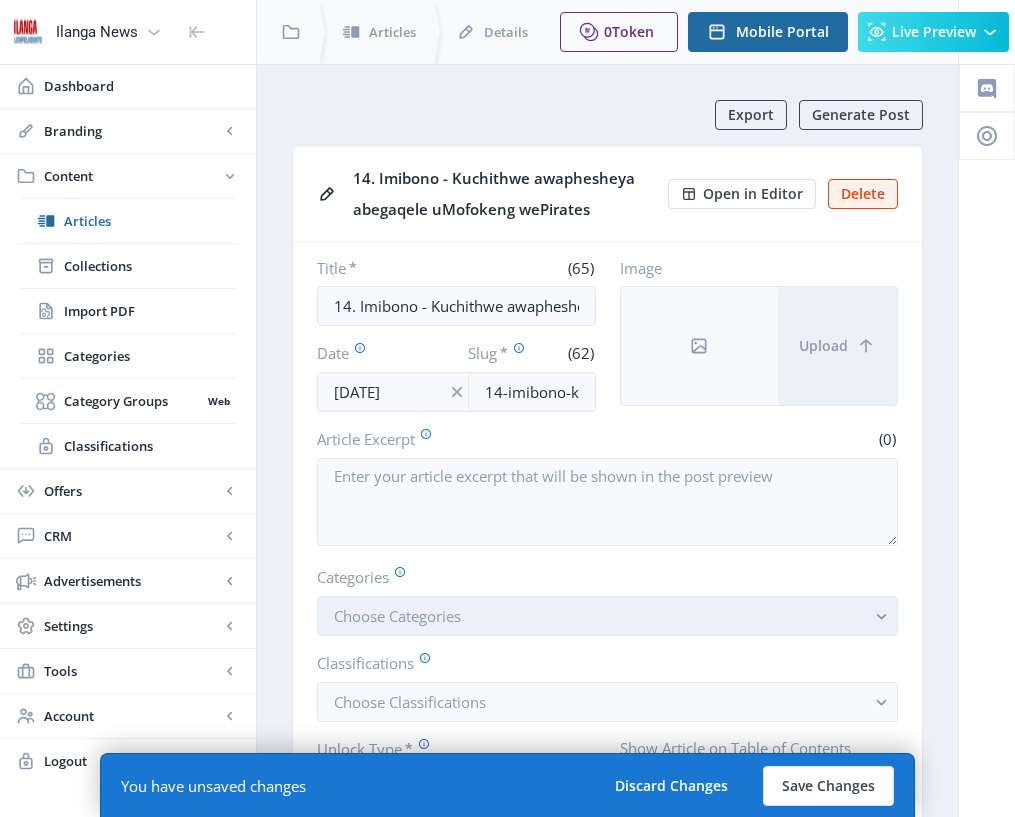 click on "Choose Categories" at bounding box center [397, 616] 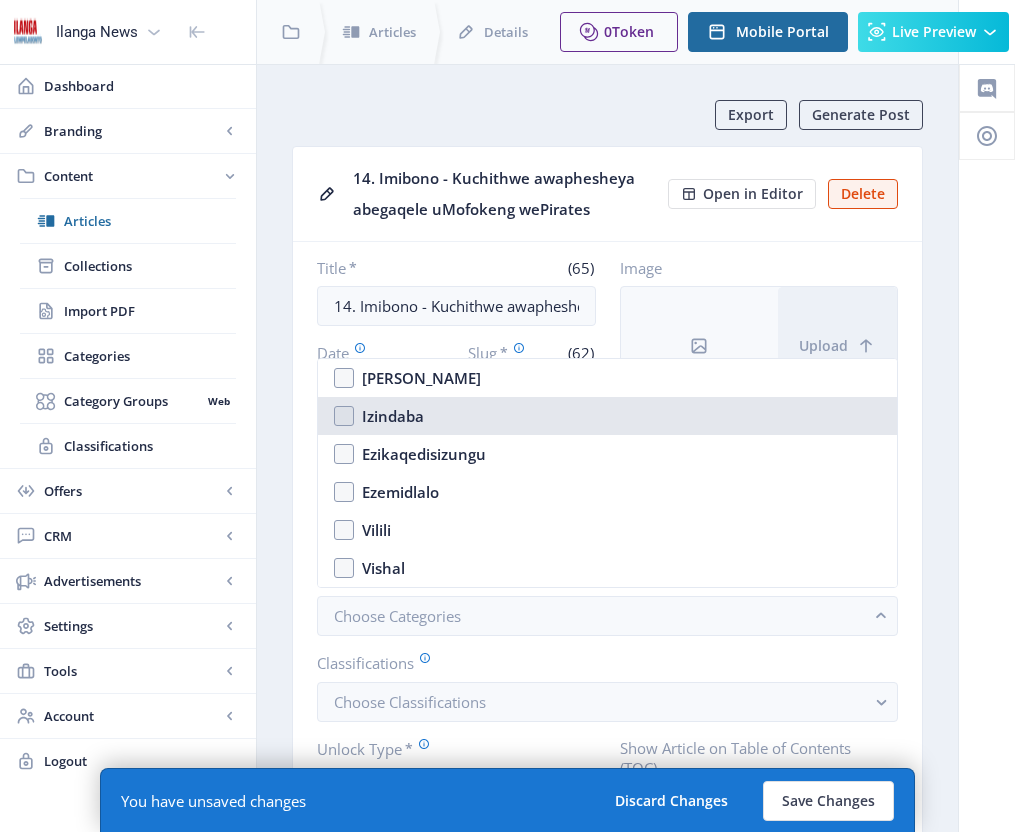 click on "Izindaba" at bounding box center [607, 416] 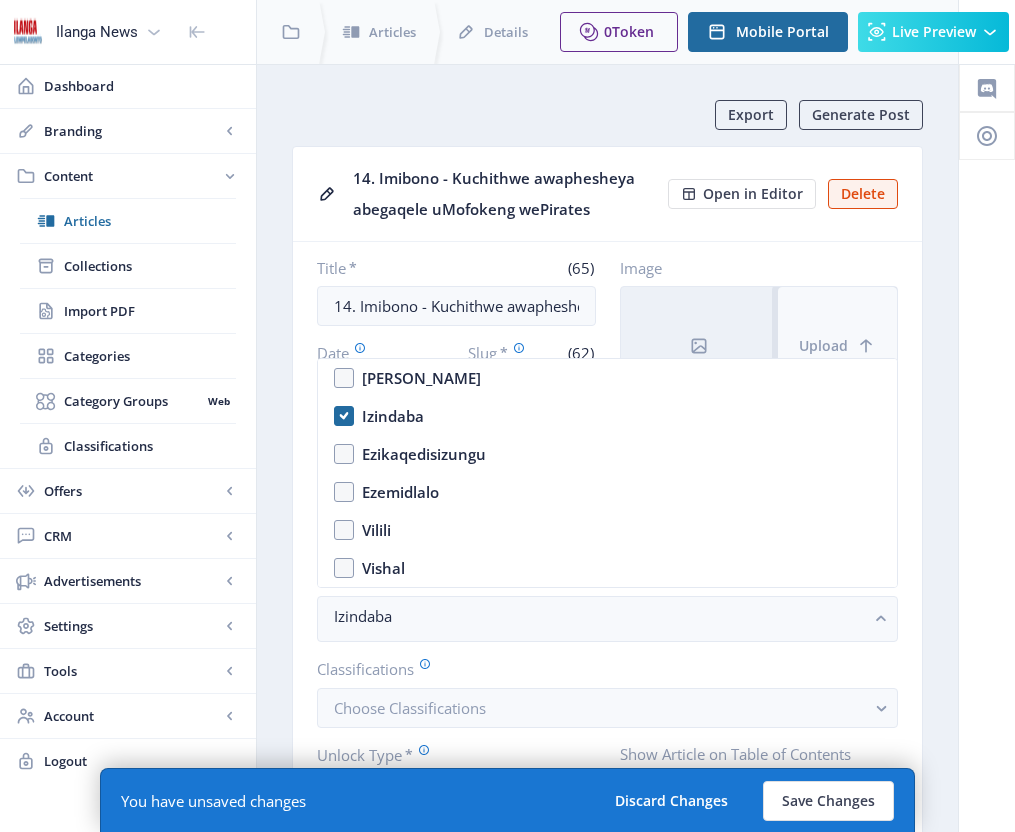 click on "Upload" at bounding box center (823, 346) 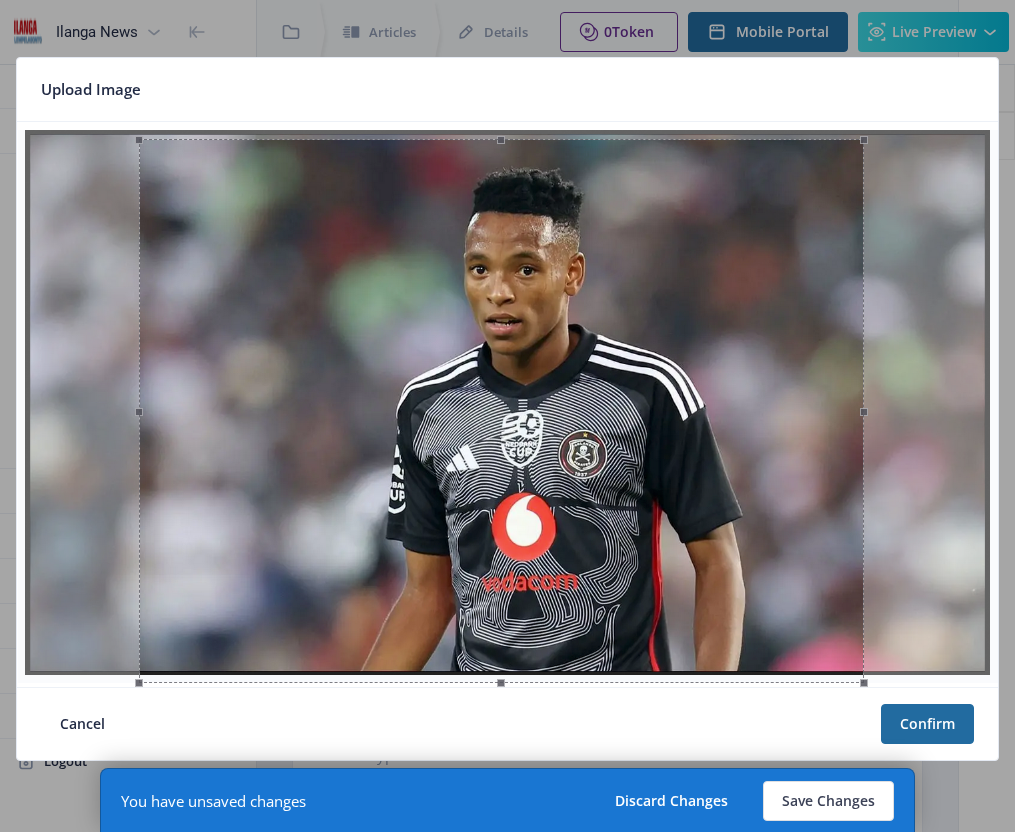 click 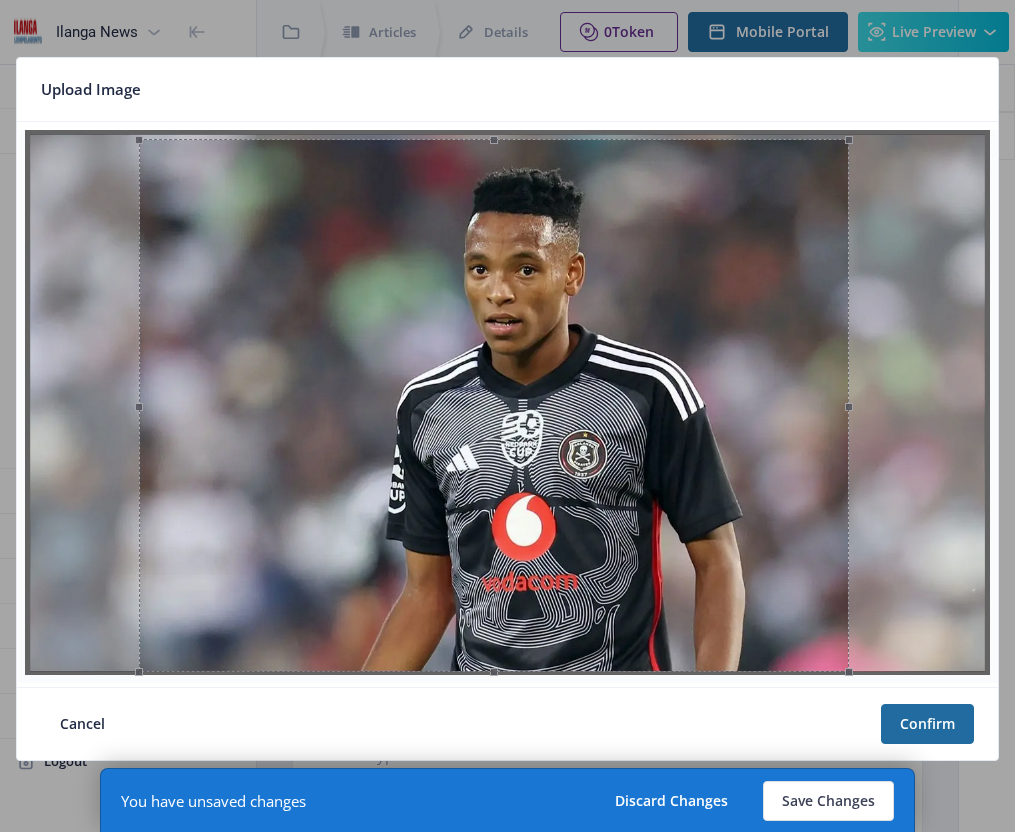 drag, startPoint x: 504, startPoint y: 681, endPoint x: 505, endPoint y: 670, distance: 11.045361 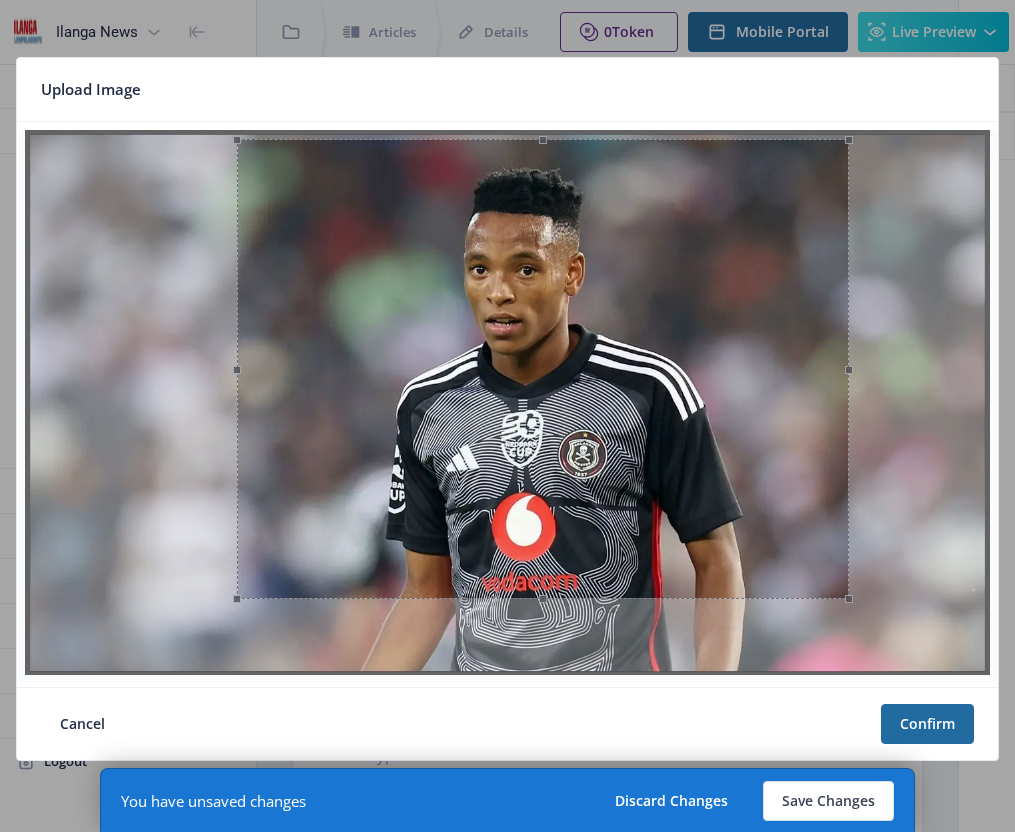 drag, startPoint x: 142, startPoint y: 404, endPoint x: 240, endPoint y: 403, distance: 98.005104 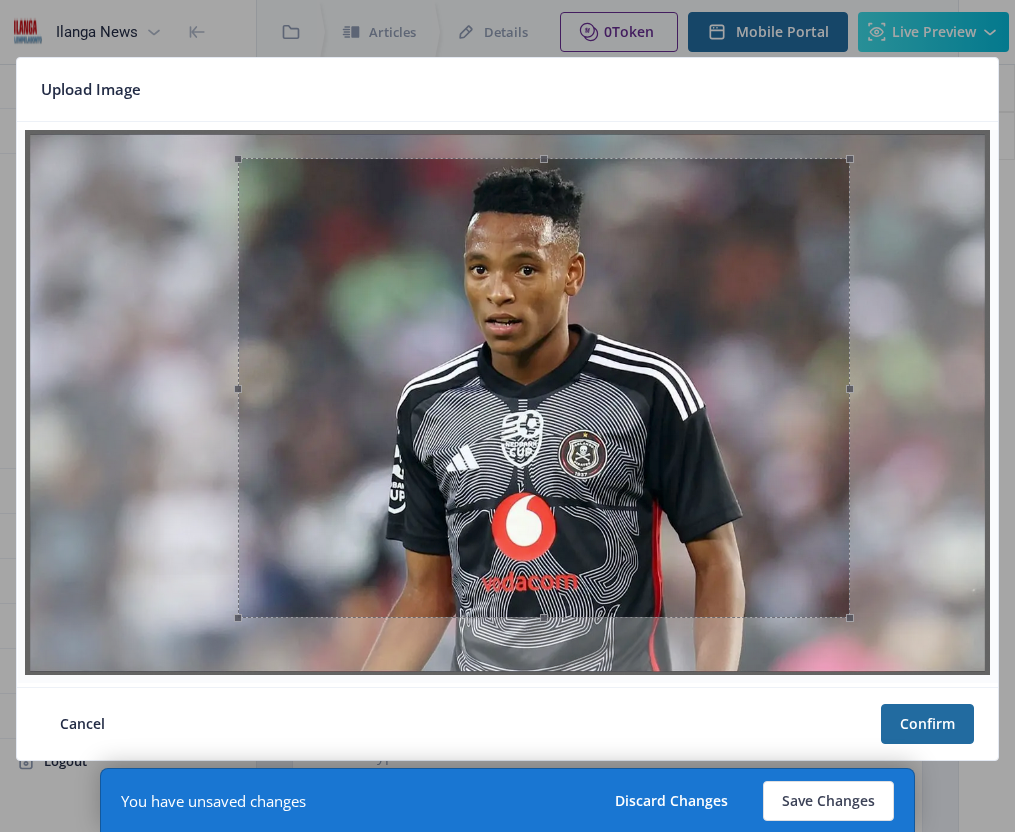 drag, startPoint x: 461, startPoint y: 341, endPoint x: 462, endPoint y: 360, distance: 19.026299 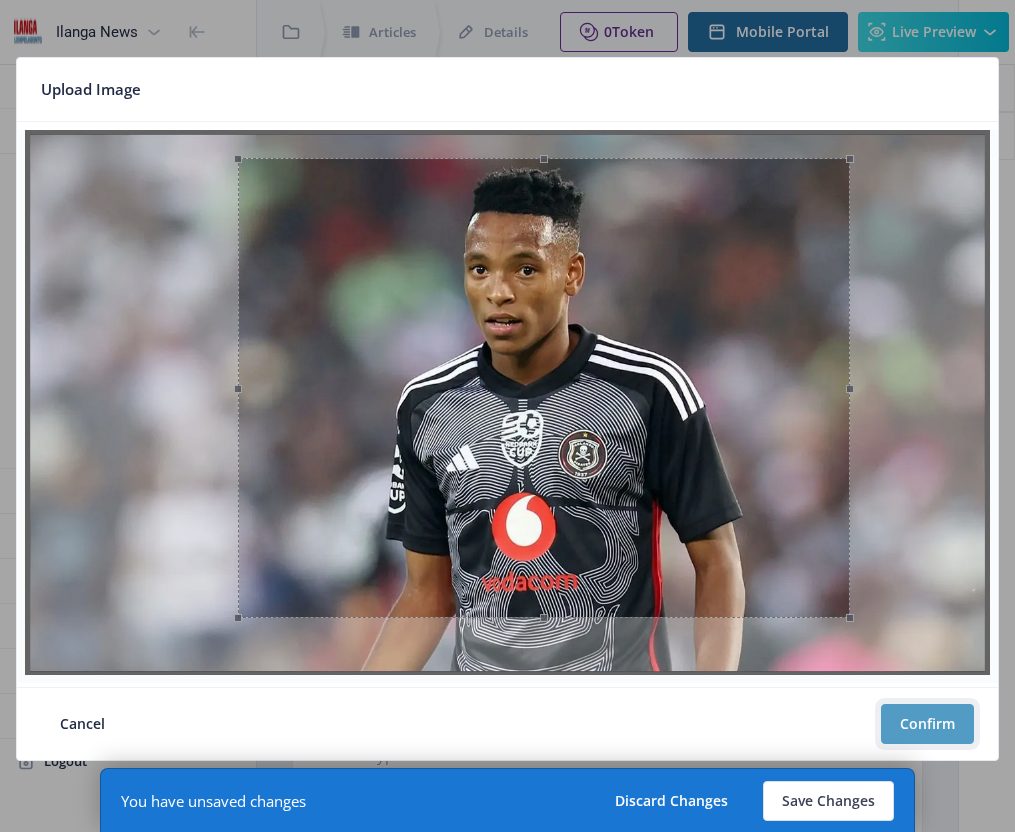 click on "Confirm" 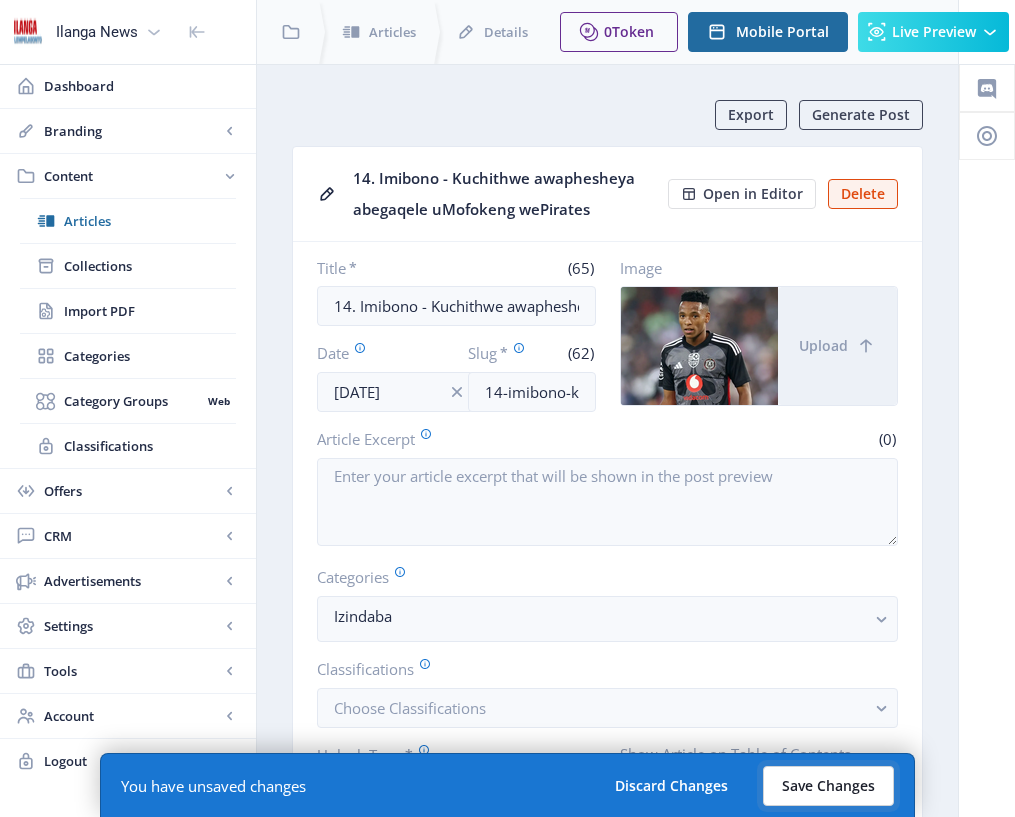 click on "Save Changes" 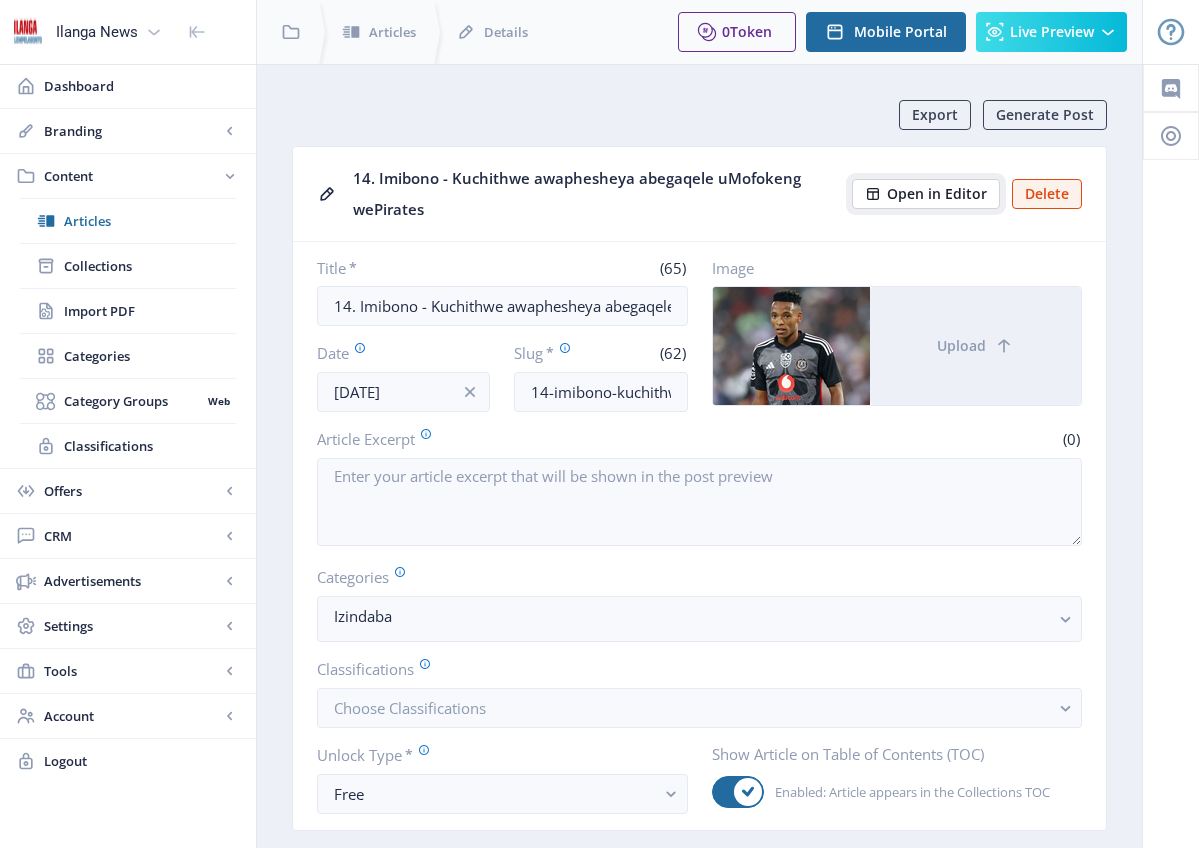 click on "Open in Editor" 